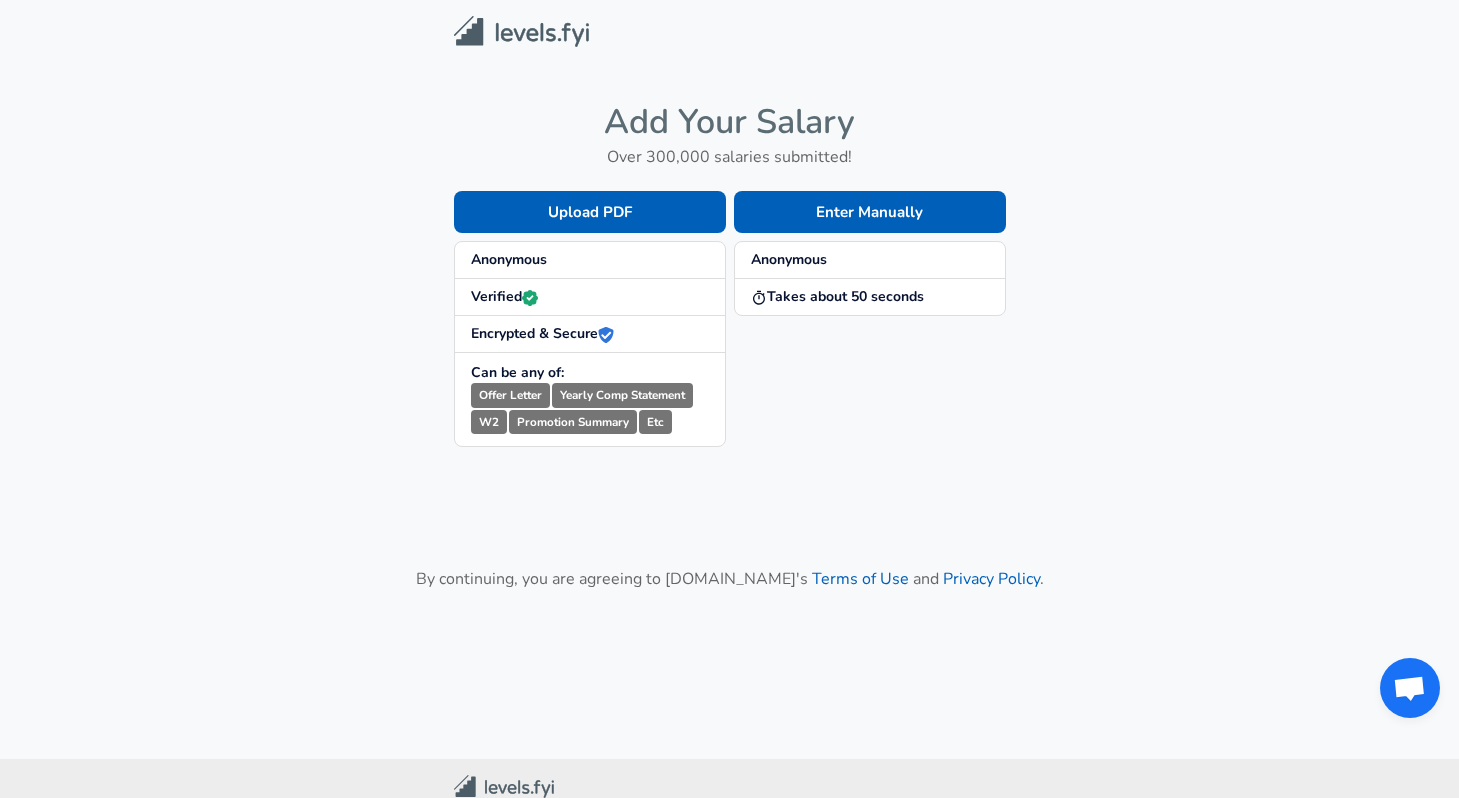 scroll, scrollTop: 0, scrollLeft: 0, axis: both 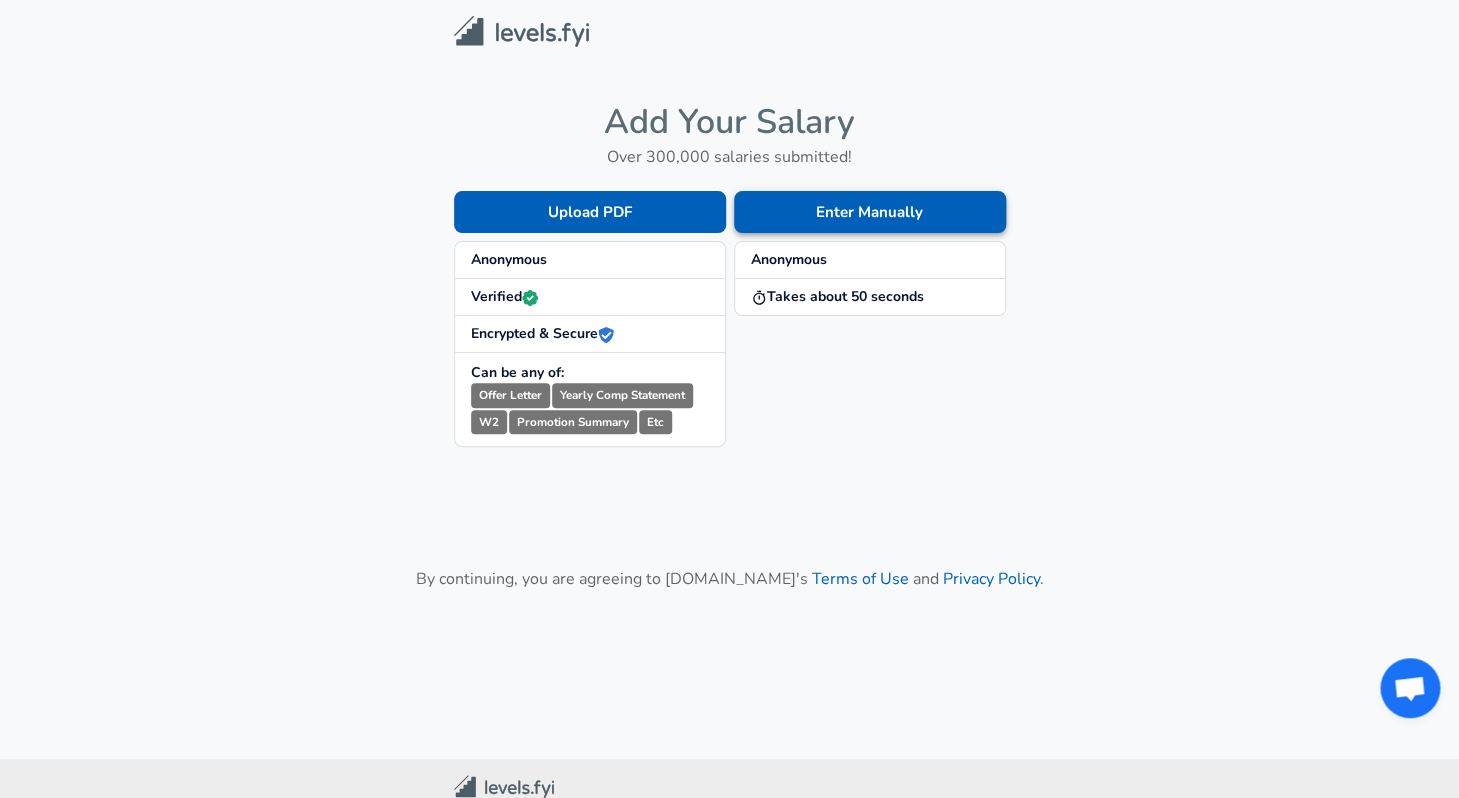 click on "Enter Manually" at bounding box center [870, 212] 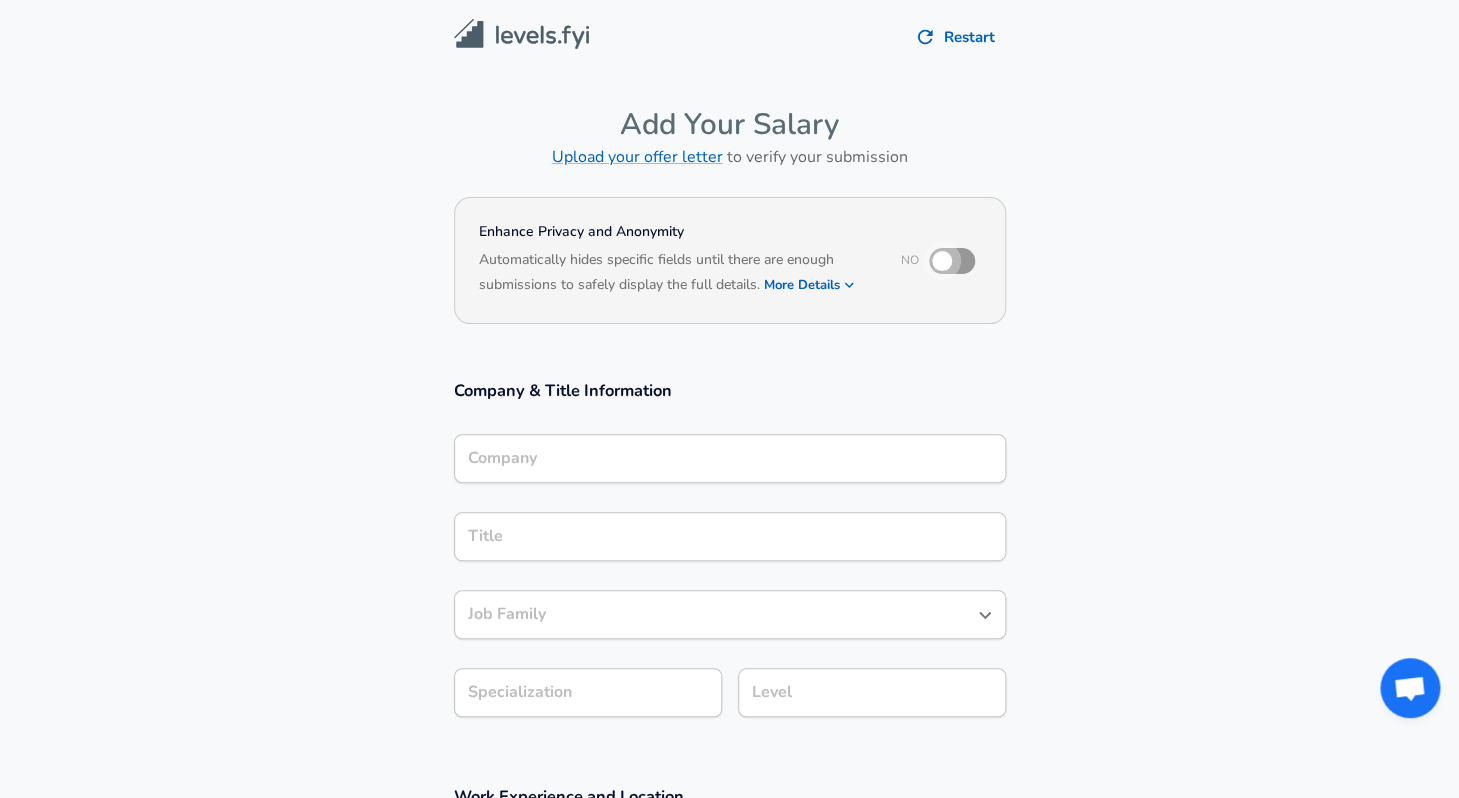 click at bounding box center [942, 261] 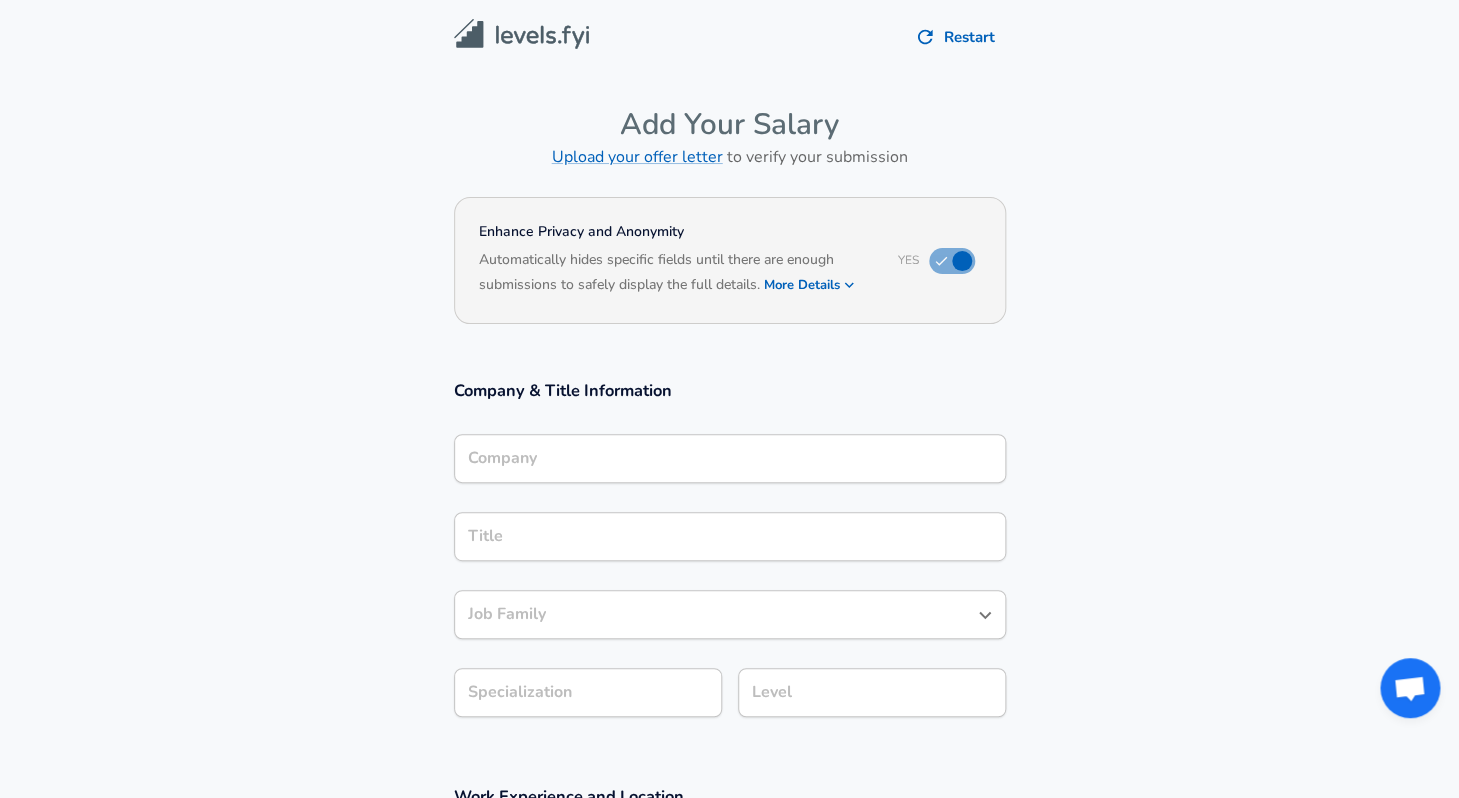 click on "Company" at bounding box center (730, 458) 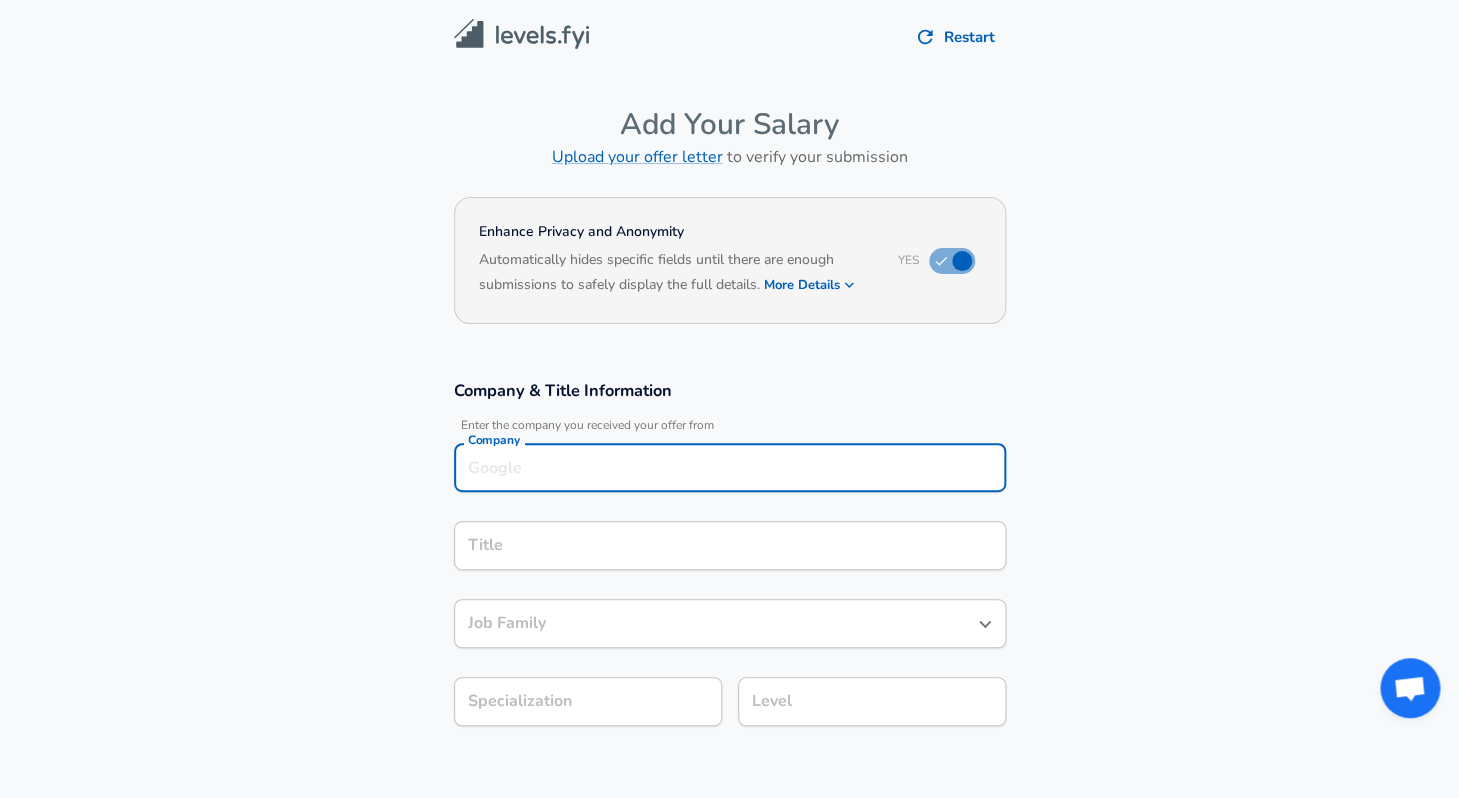 scroll, scrollTop: 20, scrollLeft: 0, axis: vertical 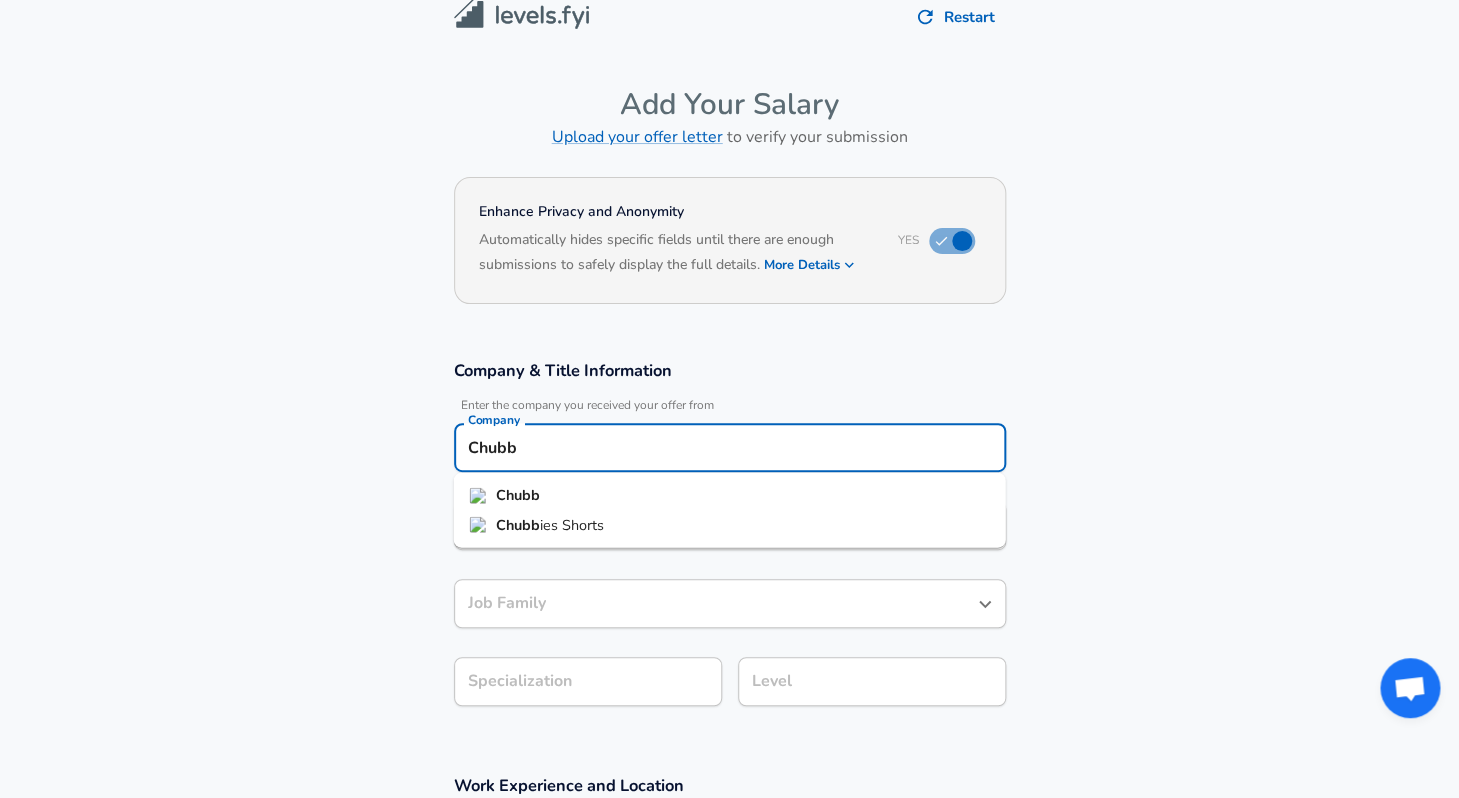 click on "Chubb" at bounding box center [730, 496] 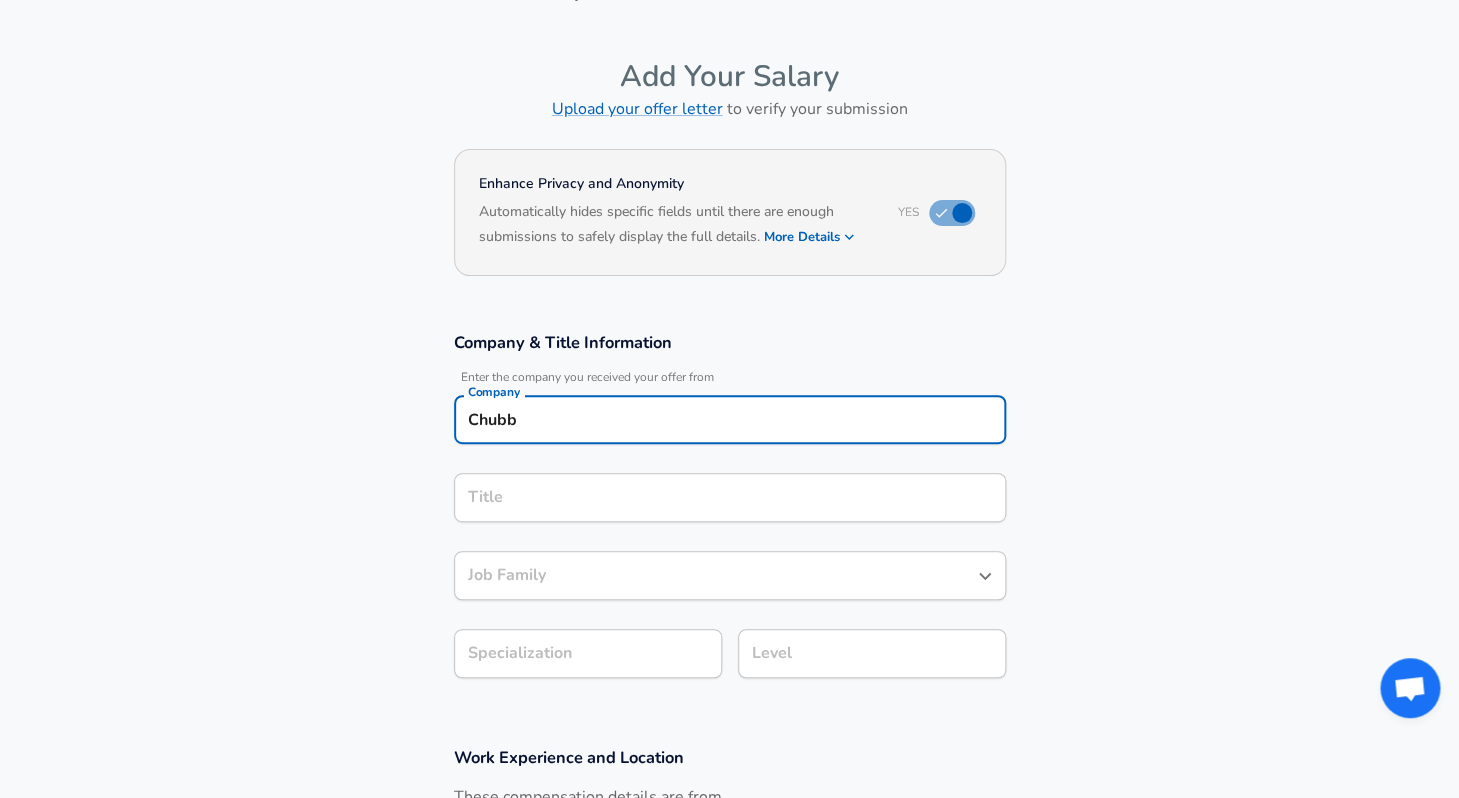 scroll, scrollTop: 95, scrollLeft: 0, axis: vertical 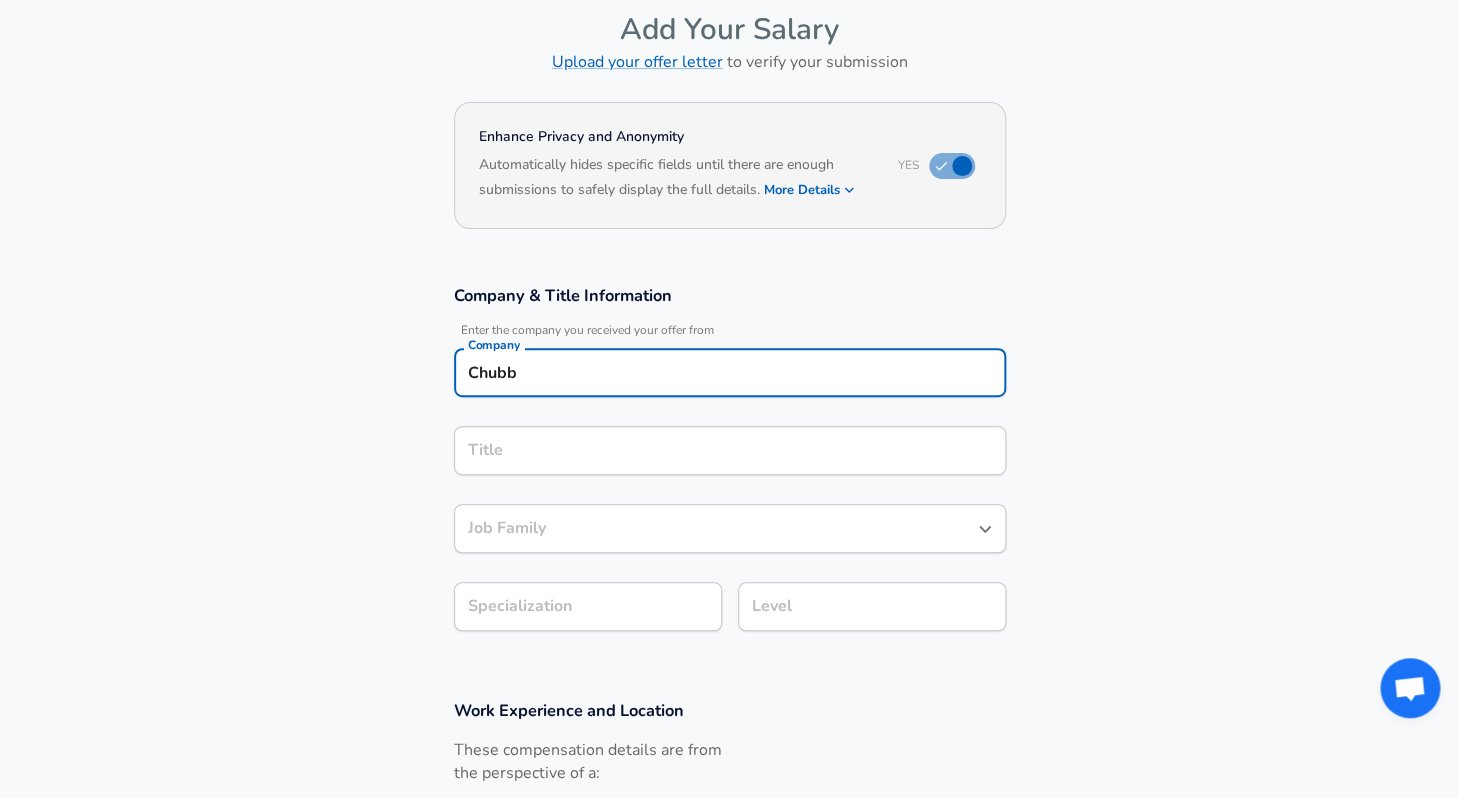 click on "Chubb" at bounding box center [730, 372] 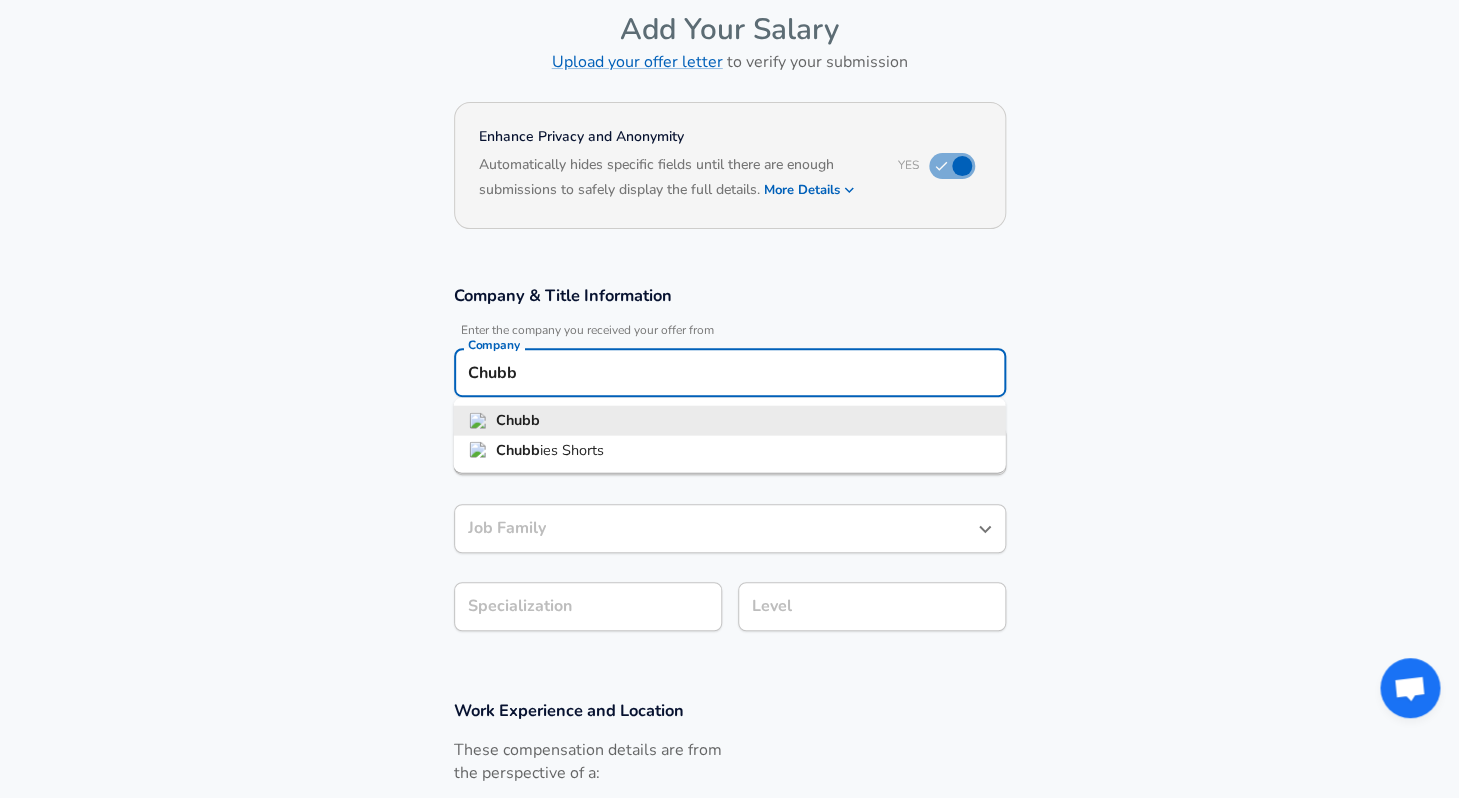 click on "Chubb" at bounding box center (730, 372) 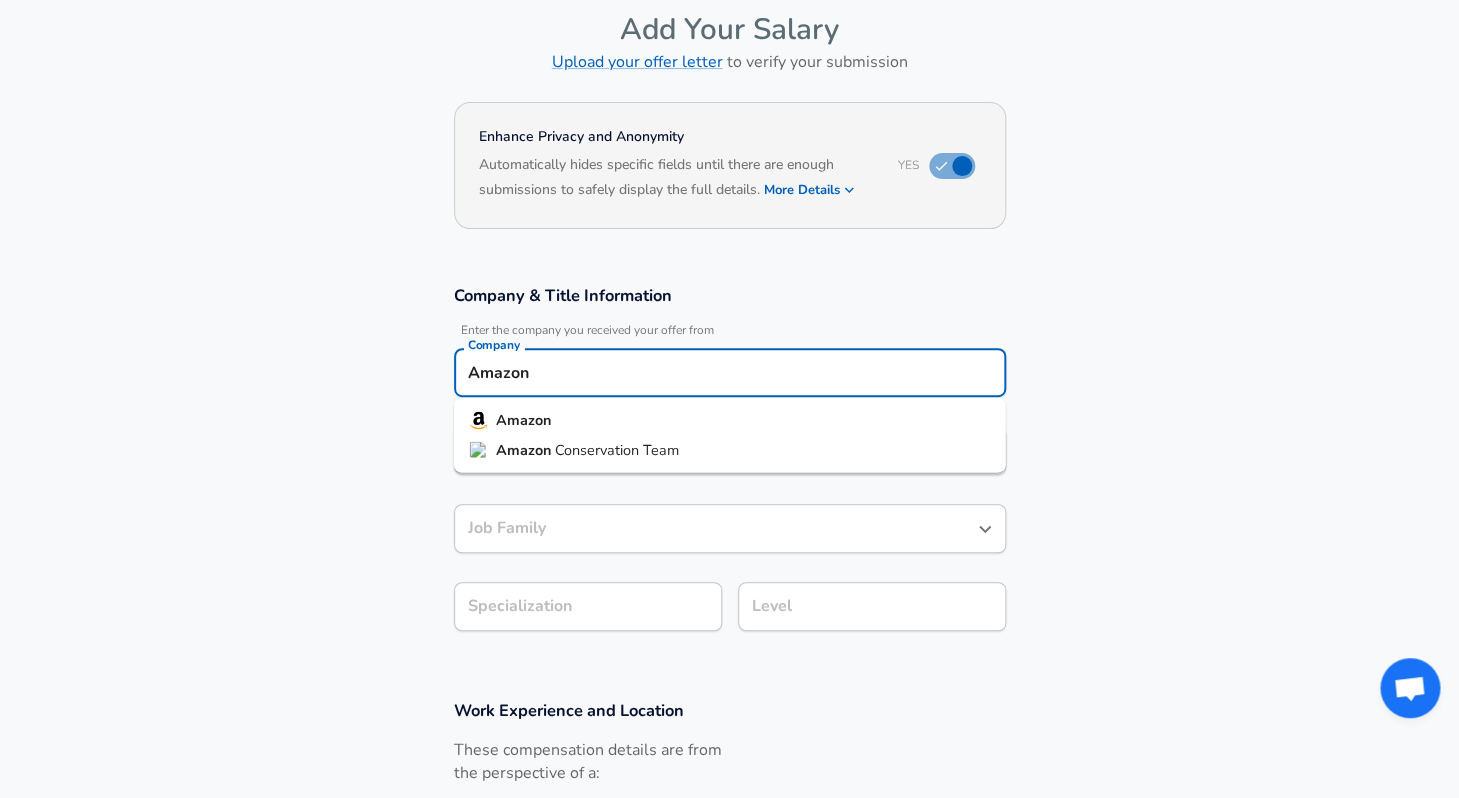 click on "Amazon" at bounding box center (730, 421) 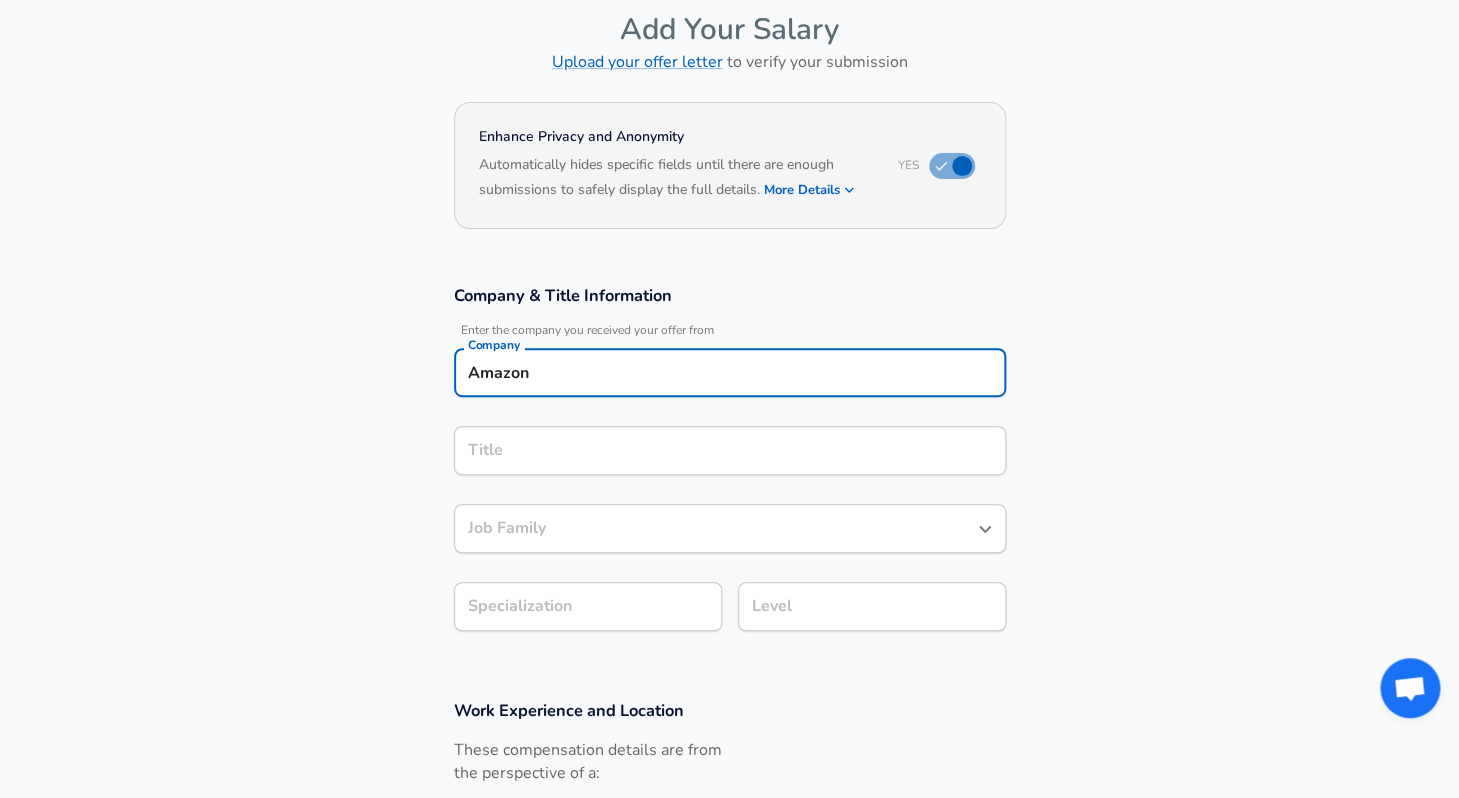type on "Amazon" 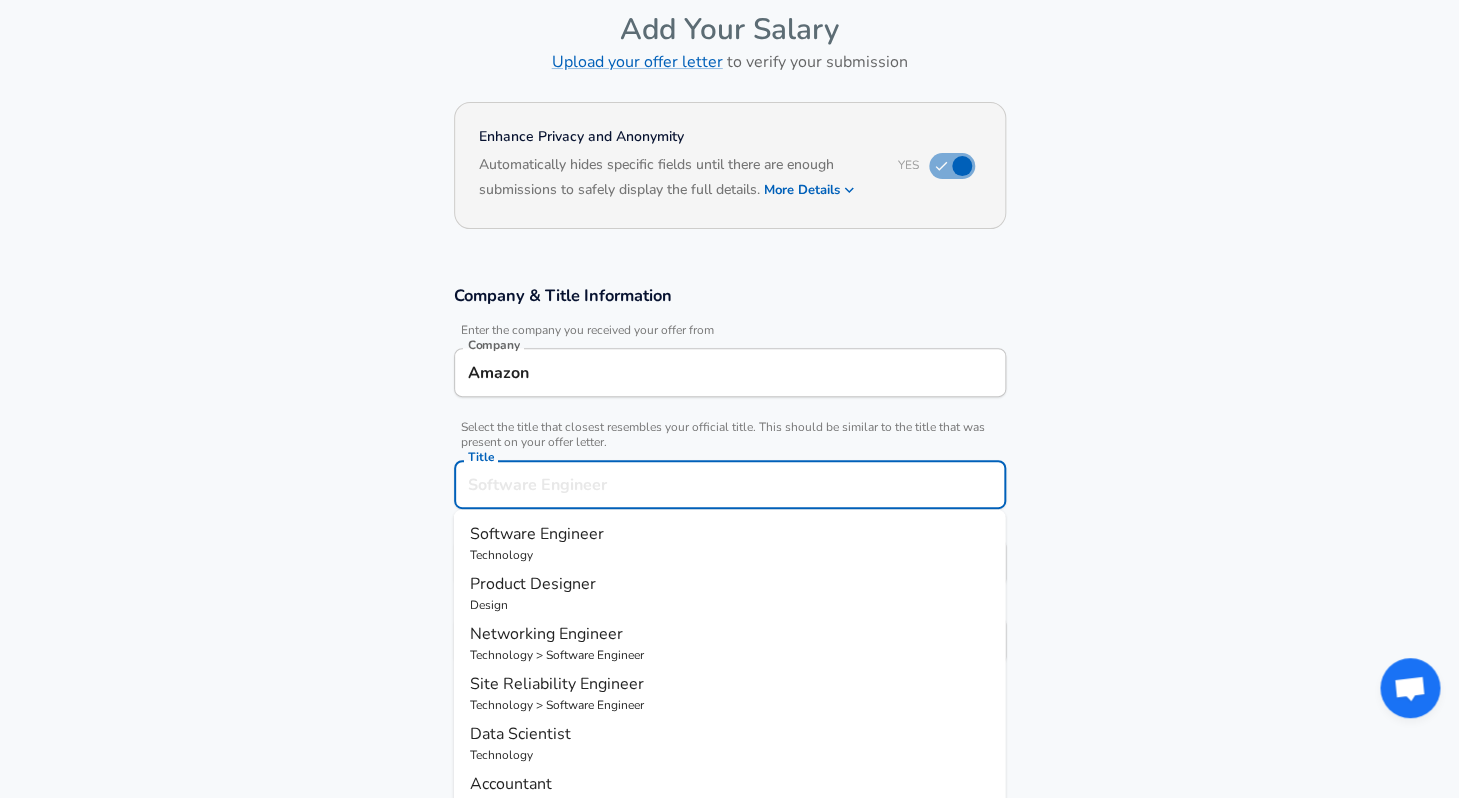 scroll, scrollTop: 135, scrollLeft: 0, axis: vertical 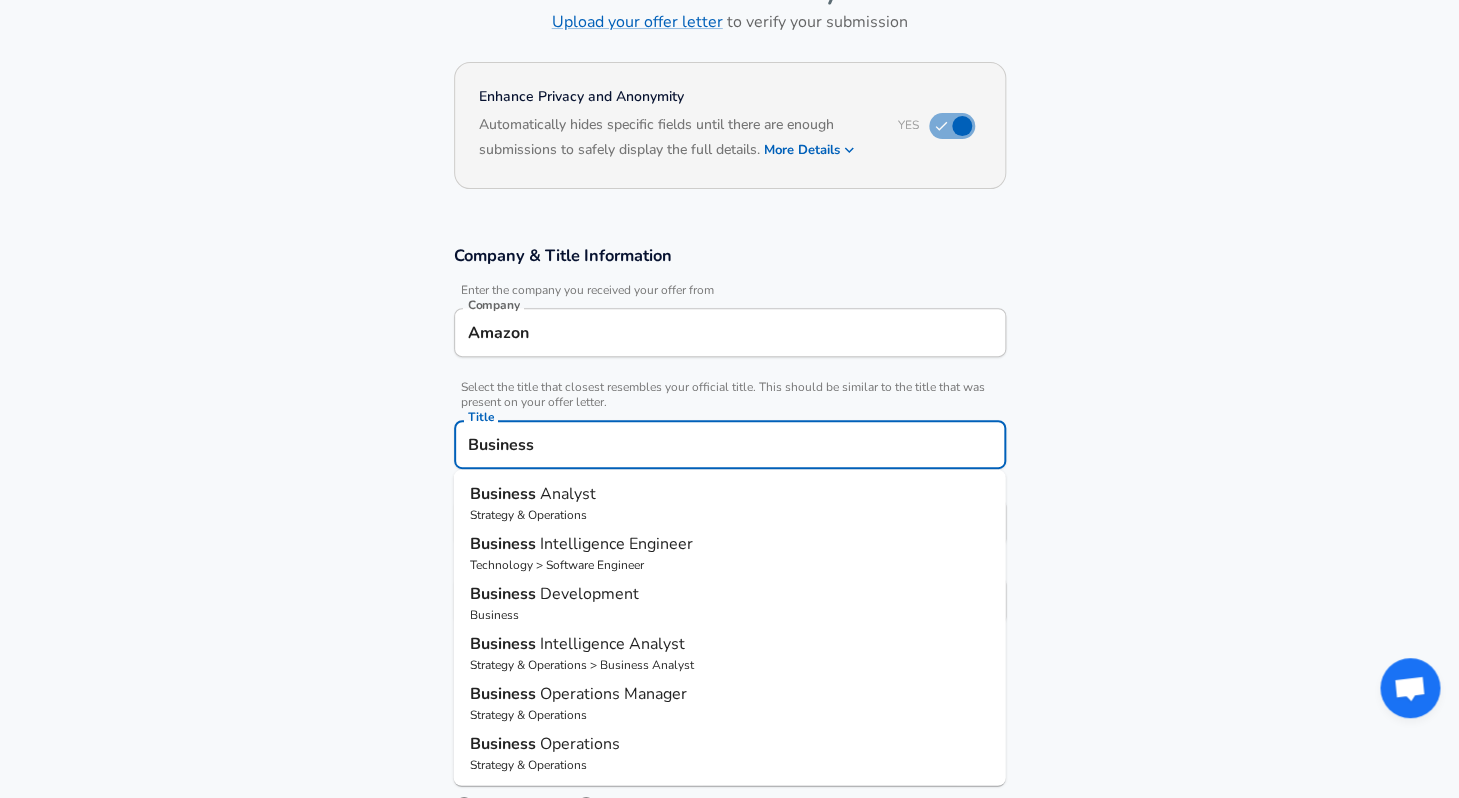 click on "Business    Development" at bounding box center [730, 594] 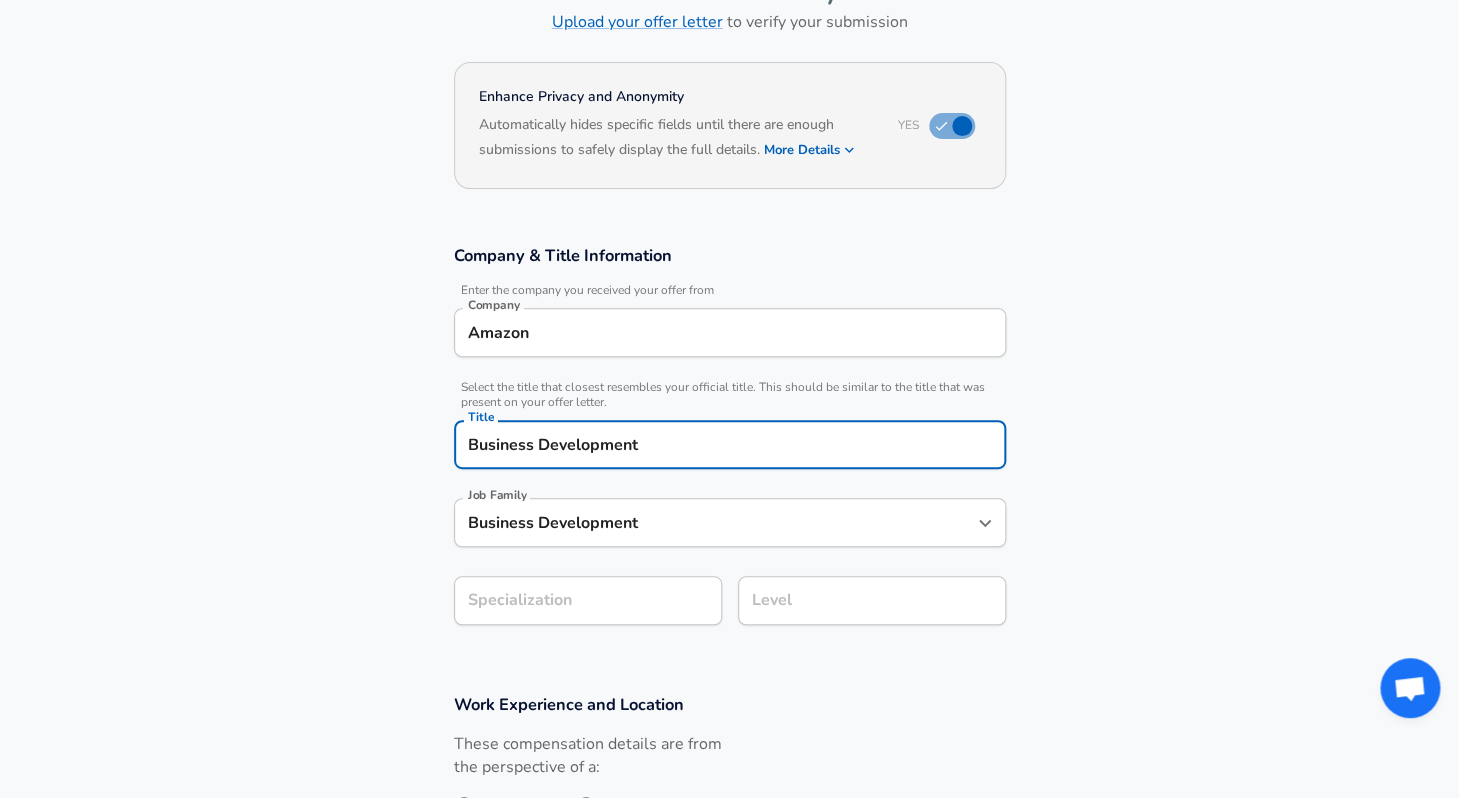 click on "Business Development" at bounding box center [730, 444] 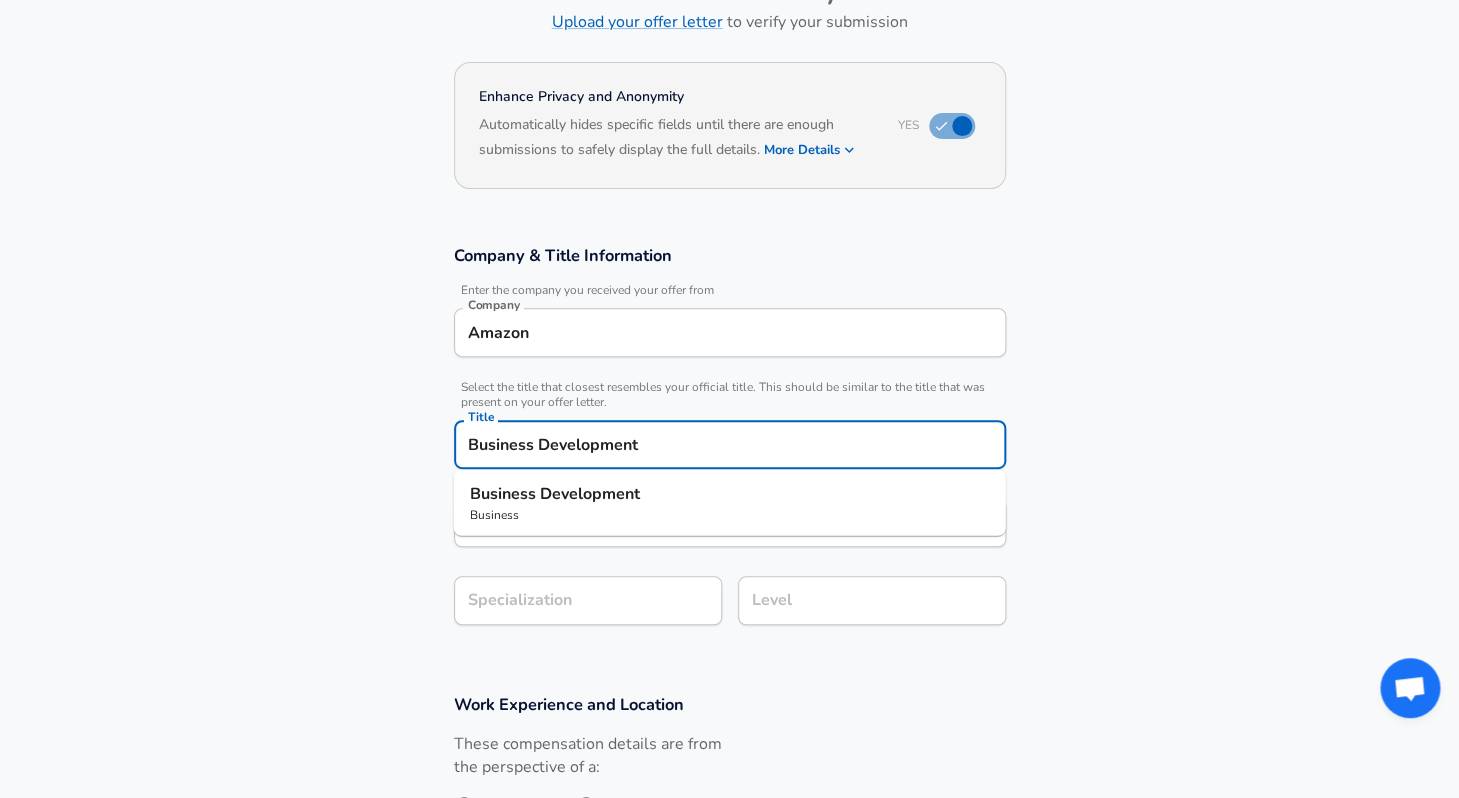 click on "Business Development" at bounding box center [730, 444] 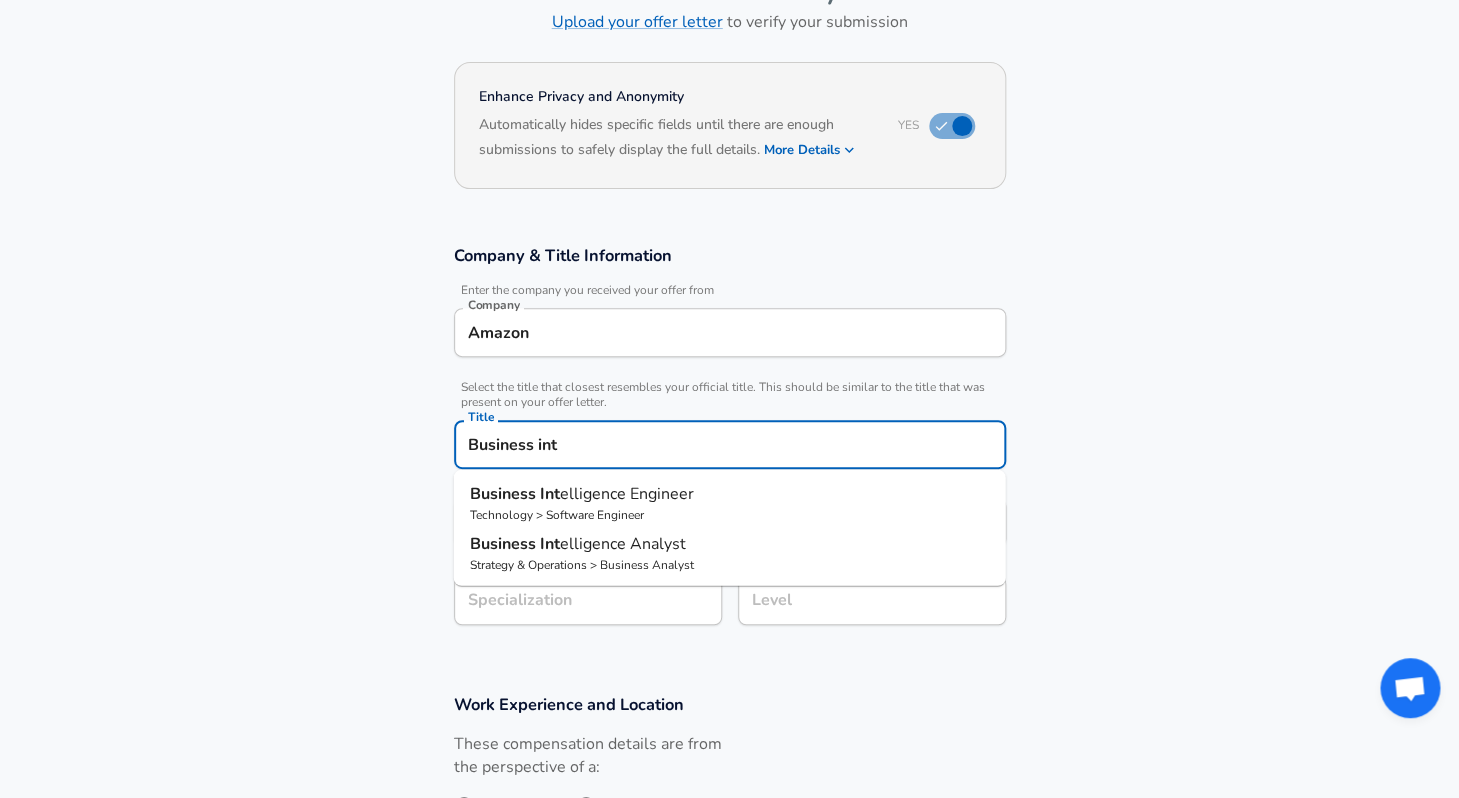 click on "Business     Int elligence Engineer" at bounding box center (730, 494) 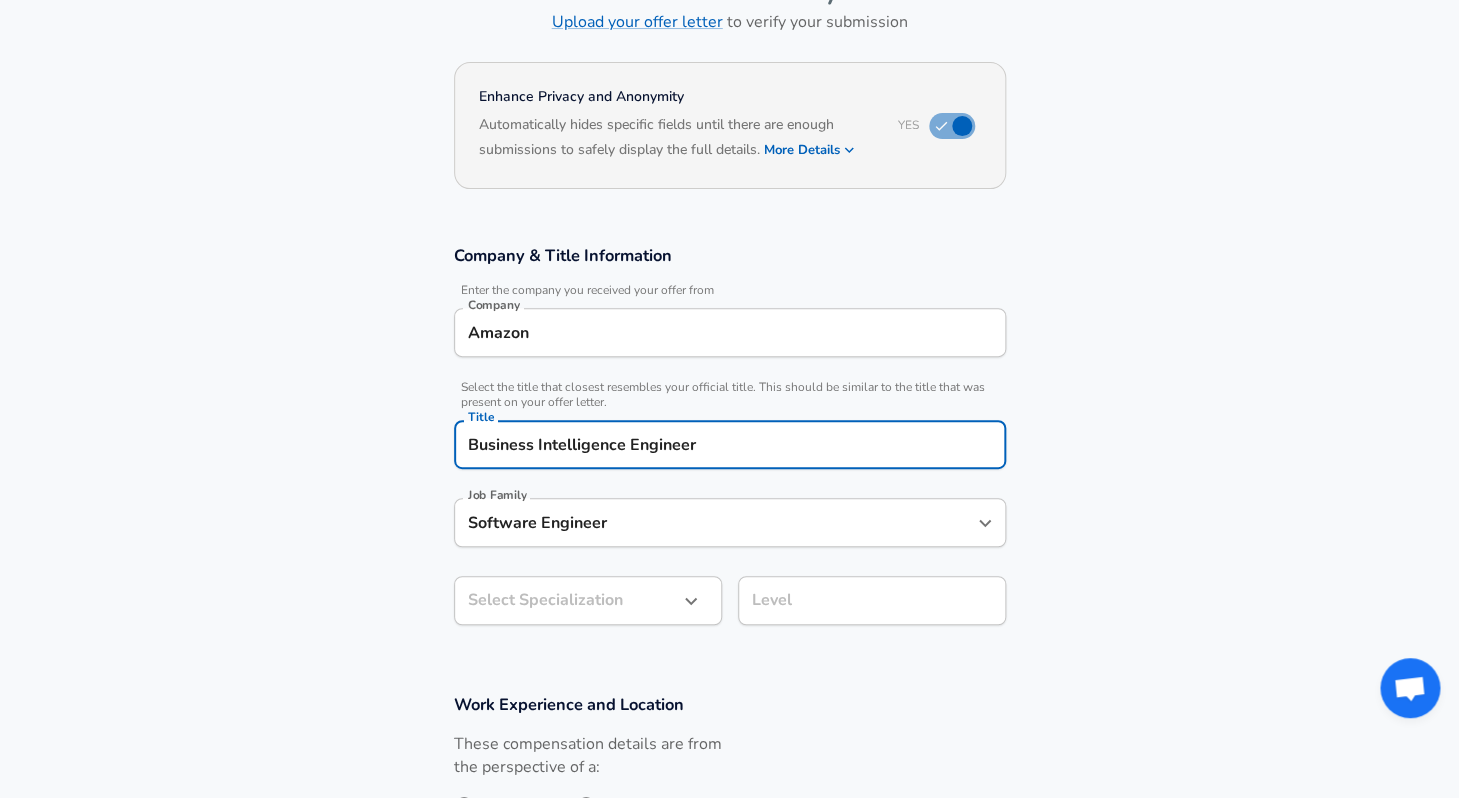type on "Business Intelligence Engineer" 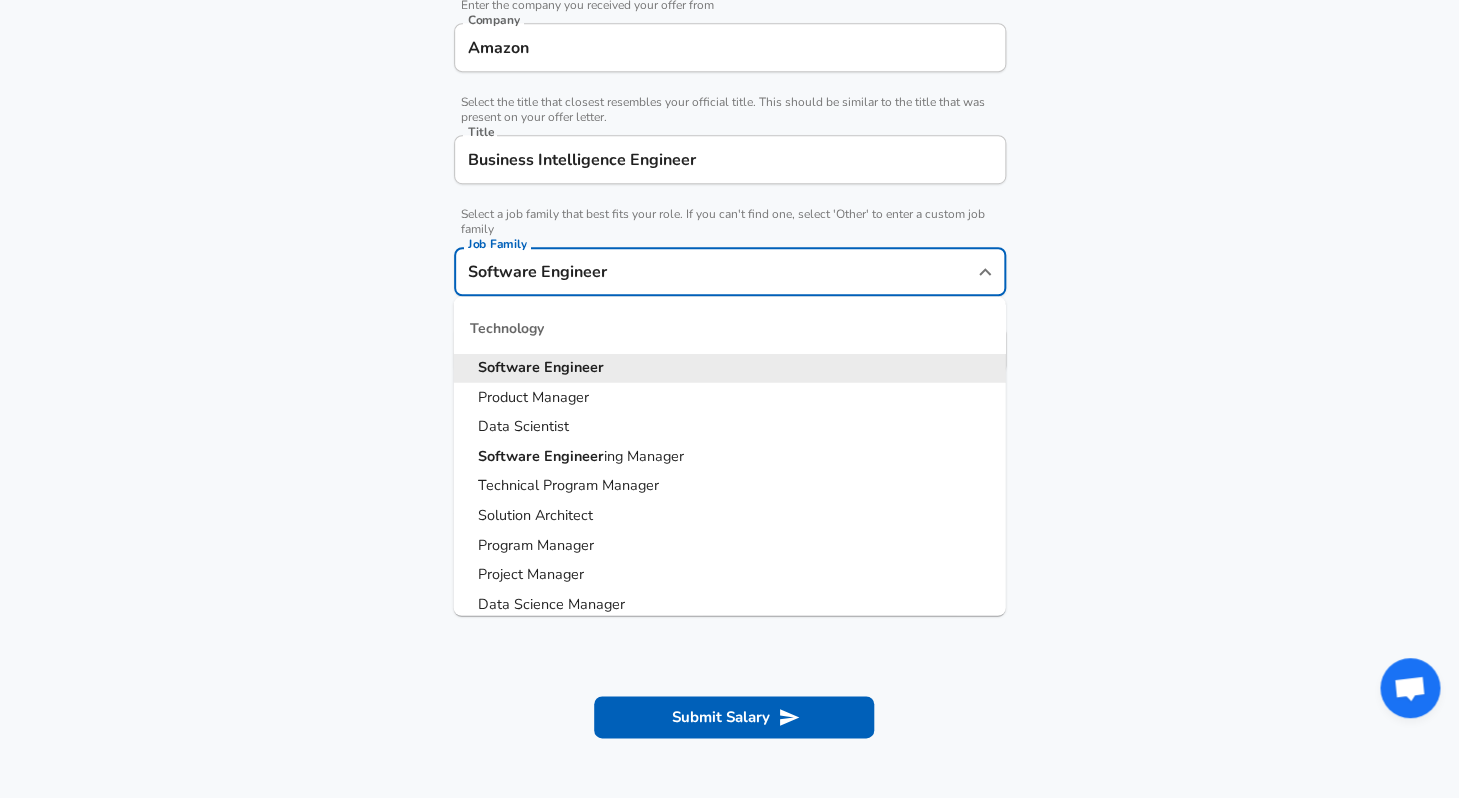 scroll, scrollTop: 450, scrollLeft: 0, axis: vertical 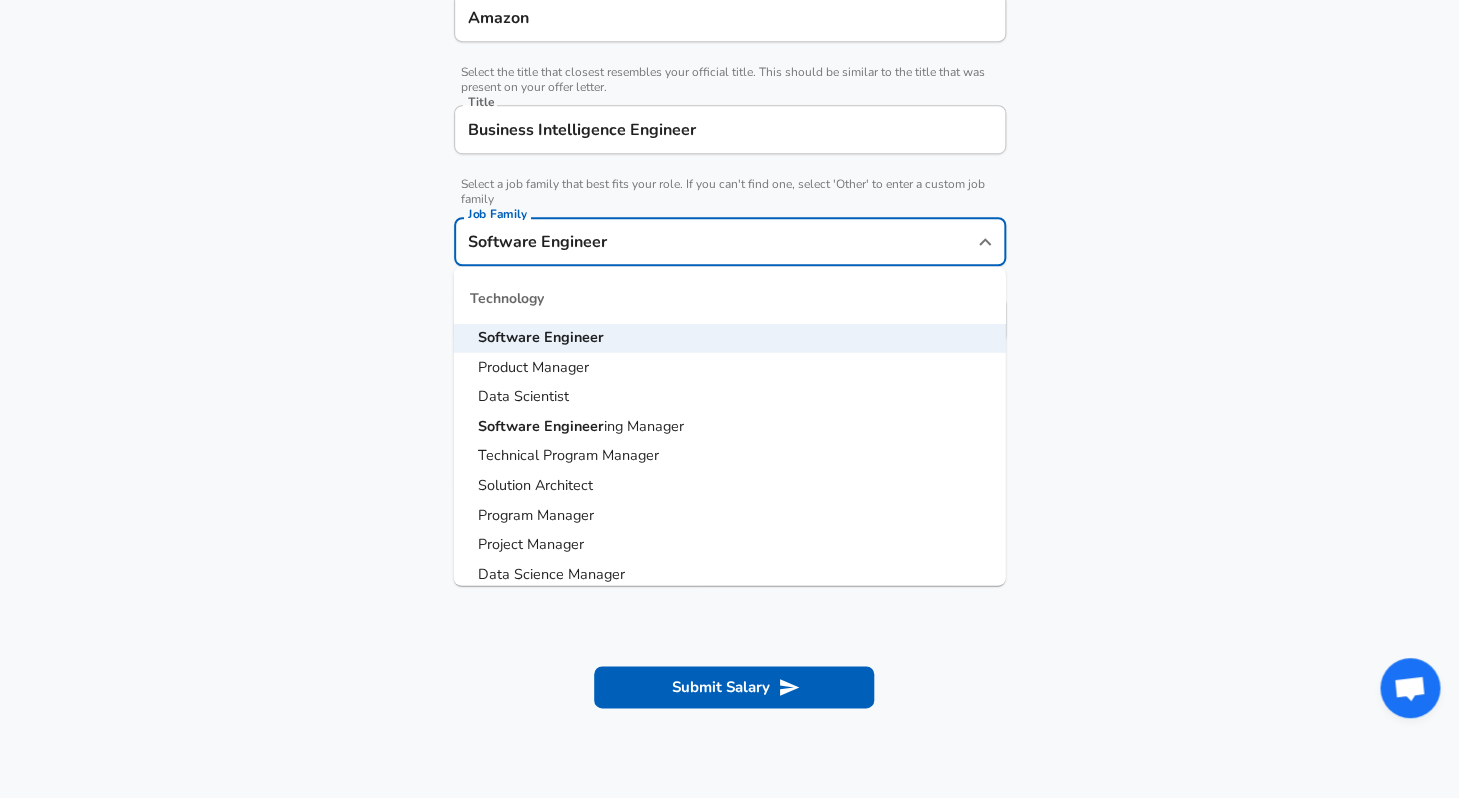 click on "Company & Title Information   Enter the company you received your offer from Company Amazon Company   Select the title that closest resembles your official title. This should be similar to the title that was present on your offer letter. Title Business Intelligence Engineer Title   Select a job family that best fits your role. If you can't find one, select 'Other' to enter a custom job family Job Family Software Engineer Job Family Technology Software     Engineer Product Manager Data Scientist Software     Engineer ing Manager Technical Program Manager Solution Architect Program Manager Project Manager Data Science Manager Technical Writer Engineering Biomedical  Engineer Civil  Engineer Hardware  Engineer Mechanical  Engineer Geological  Engineer Electrical  Engineer Controls  Engineer Chemical  Engineer Aerospace  Engineer Materials  Engineer Optical  Engineer MEP  Engineer Prompt  Engineer Business Management Consultant Business Development Sales Sales Legal Legal Sales Sales  Engineer Legal Sales Design" at bounding box center [729, 147] 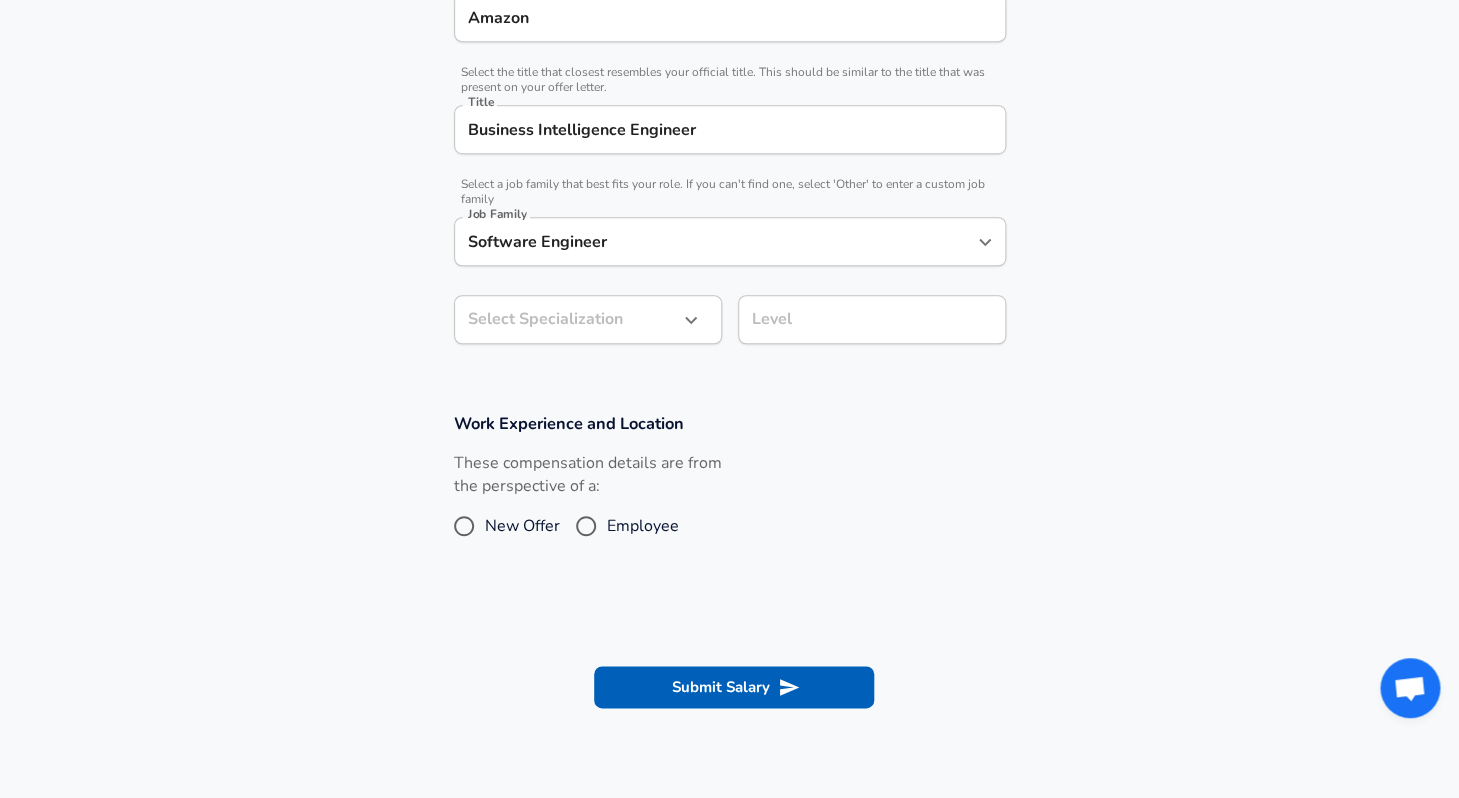 scroll, scrollTop: 510, scrollLeft: 0, axis: vertical 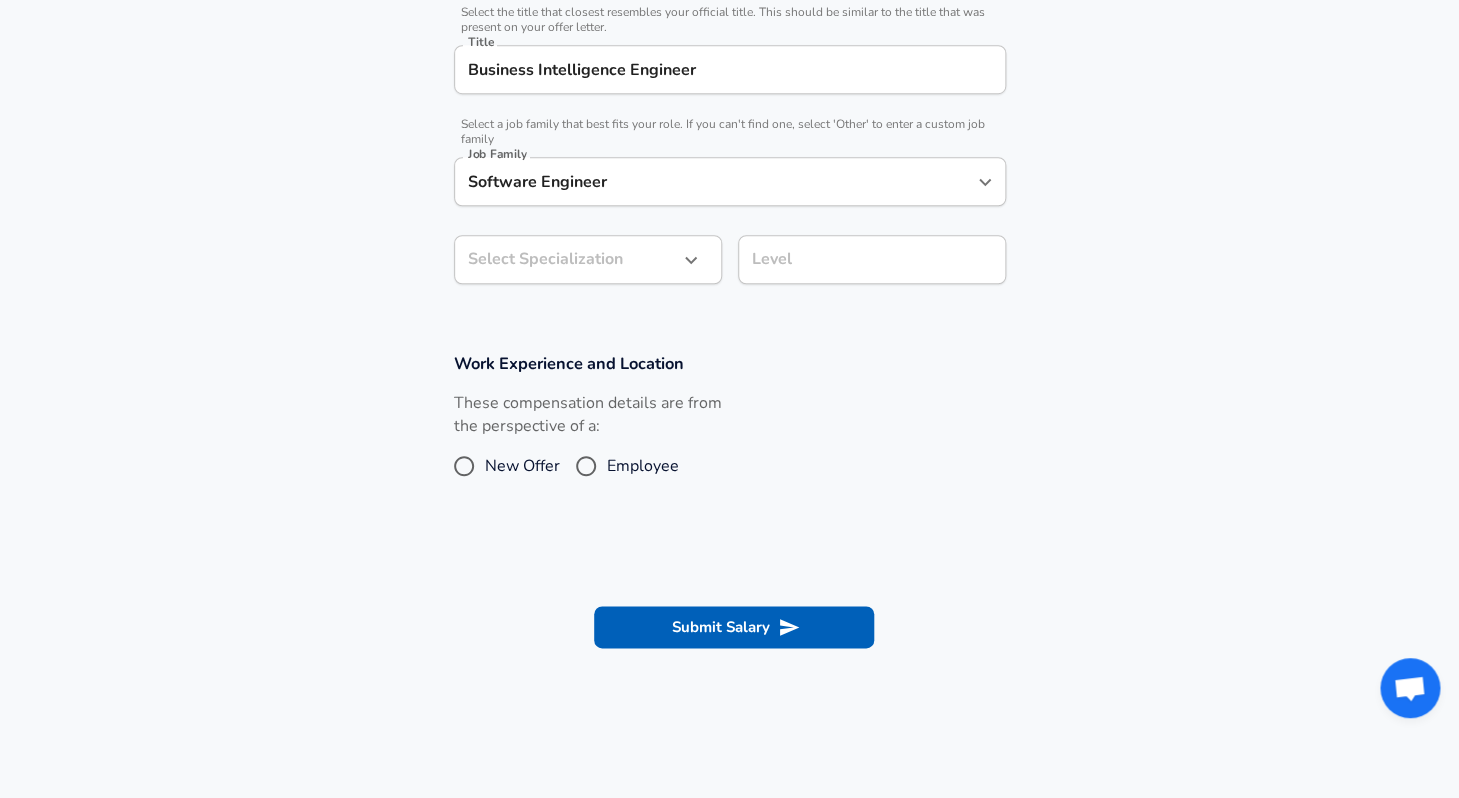 click on "Restart Add Your Salary Upload your offer letter   to verify your submission Enhance Privacy and Anonymity Yes Automatically hides specific fields until there are enough submissions to safely display the full details.   More Details Based on your submission and the data points that we have already collected, we will automatically hide and anonymize specific fields if there aren't enough data points to remain sufficiently anonymous. Company & Title Information   Enter the company you received your offer from Company Amazon Company   Select the title that closest resembles your official title. This should be similar to the title that was present on your offer letter. Title Business Intelligence Engineer Title   Select a job family that best fits your role. If you can't find one, select 'Other' to enter a custom job family Job Family Software Engineer Job Family Select Specialization ​ Select Specialization Level Level Work Experience and Location These compensation details are from the perspective of a:" at bounding box center [729, -111] 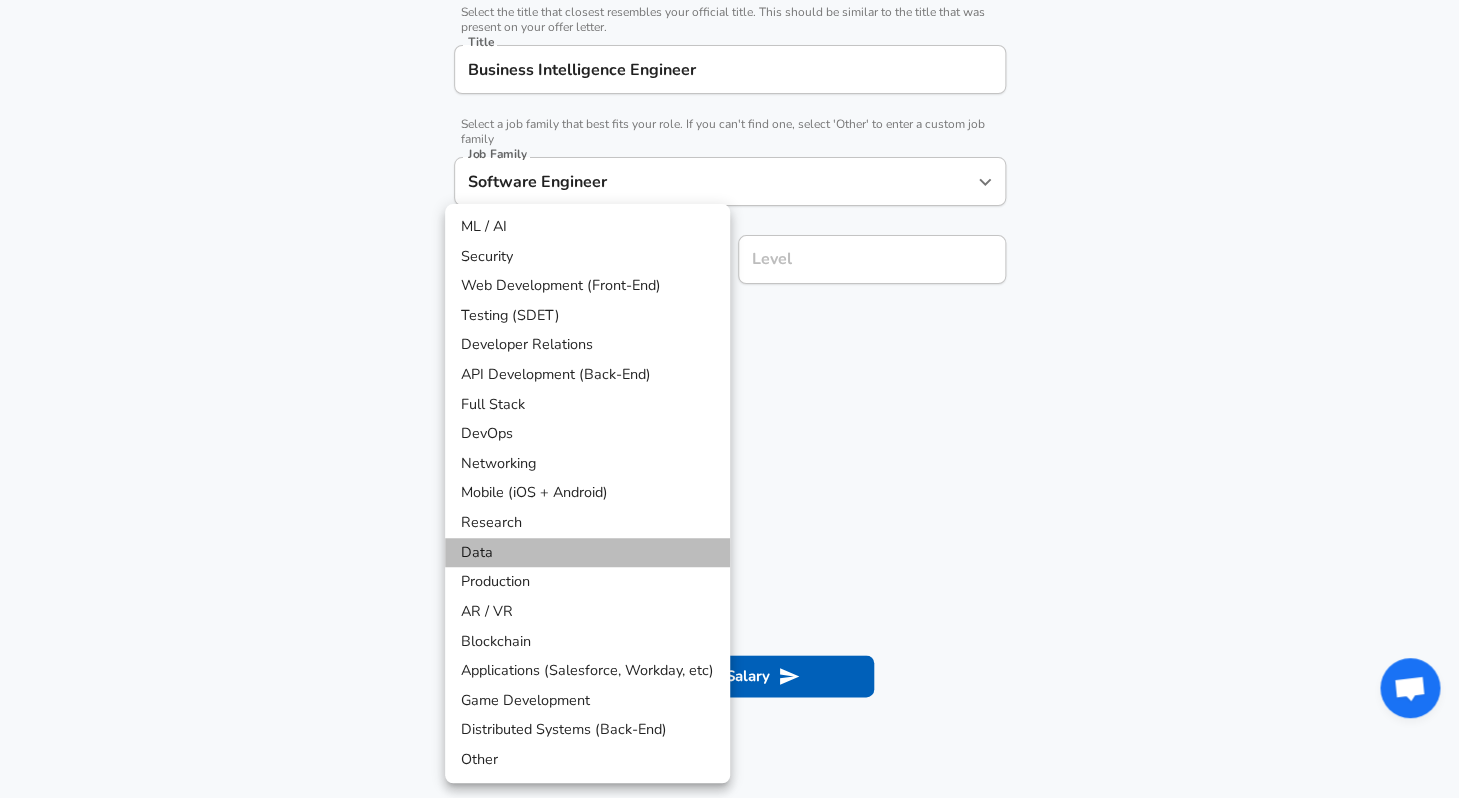 click on "Data" at bounding box center (587, 553) 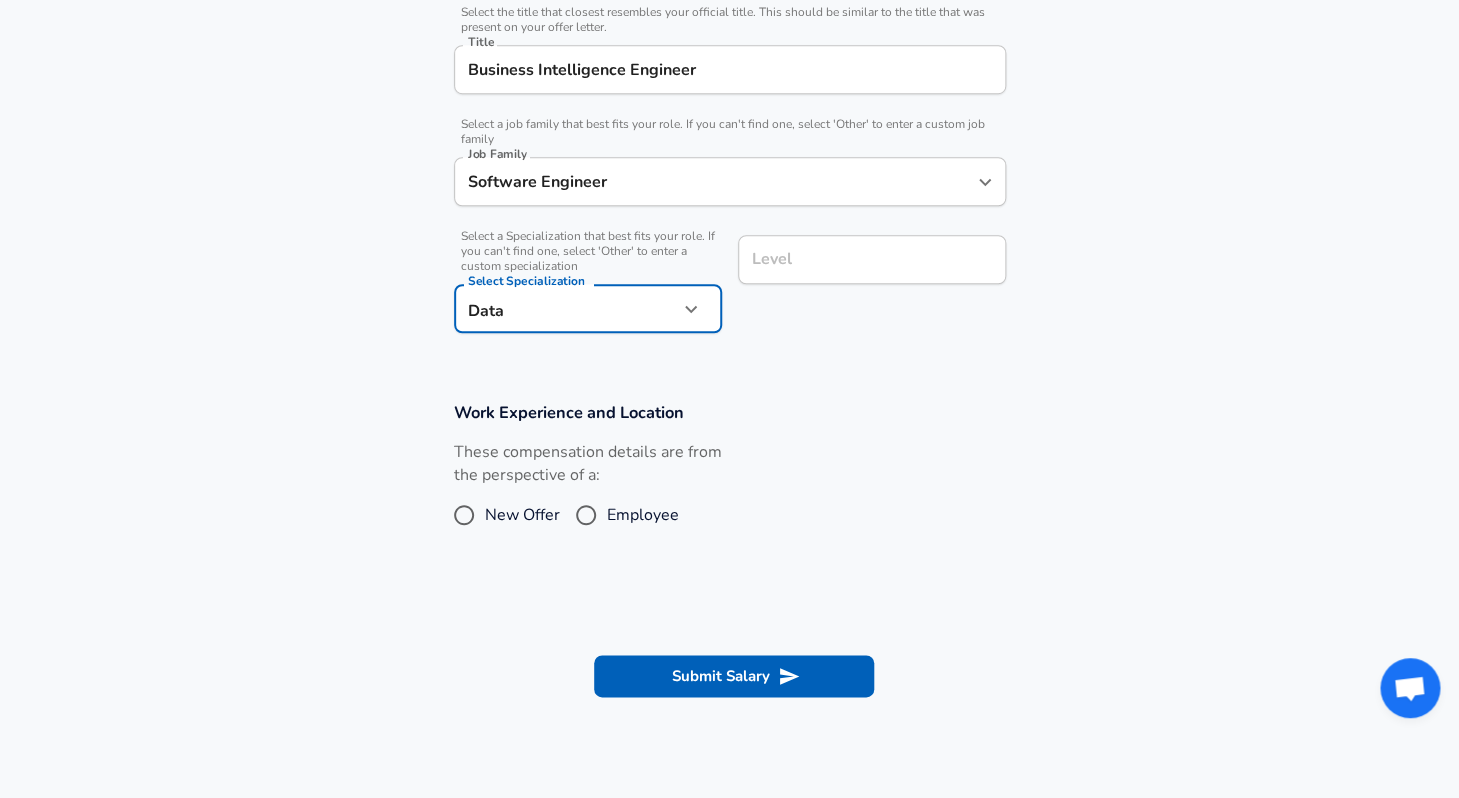 click on "Level" at bounding box center (872, 259) 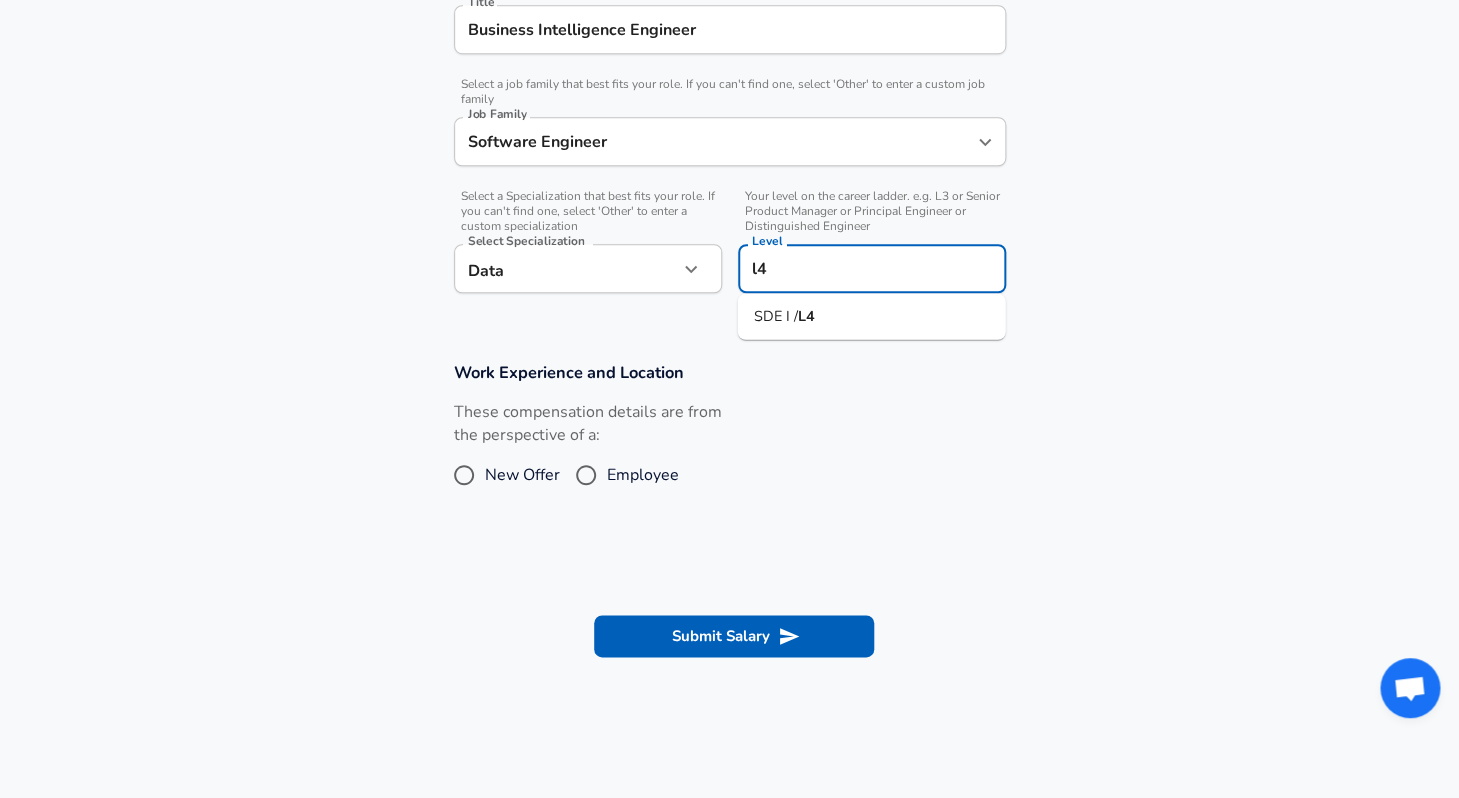 click on "l4" at bounding box center (872, 268) 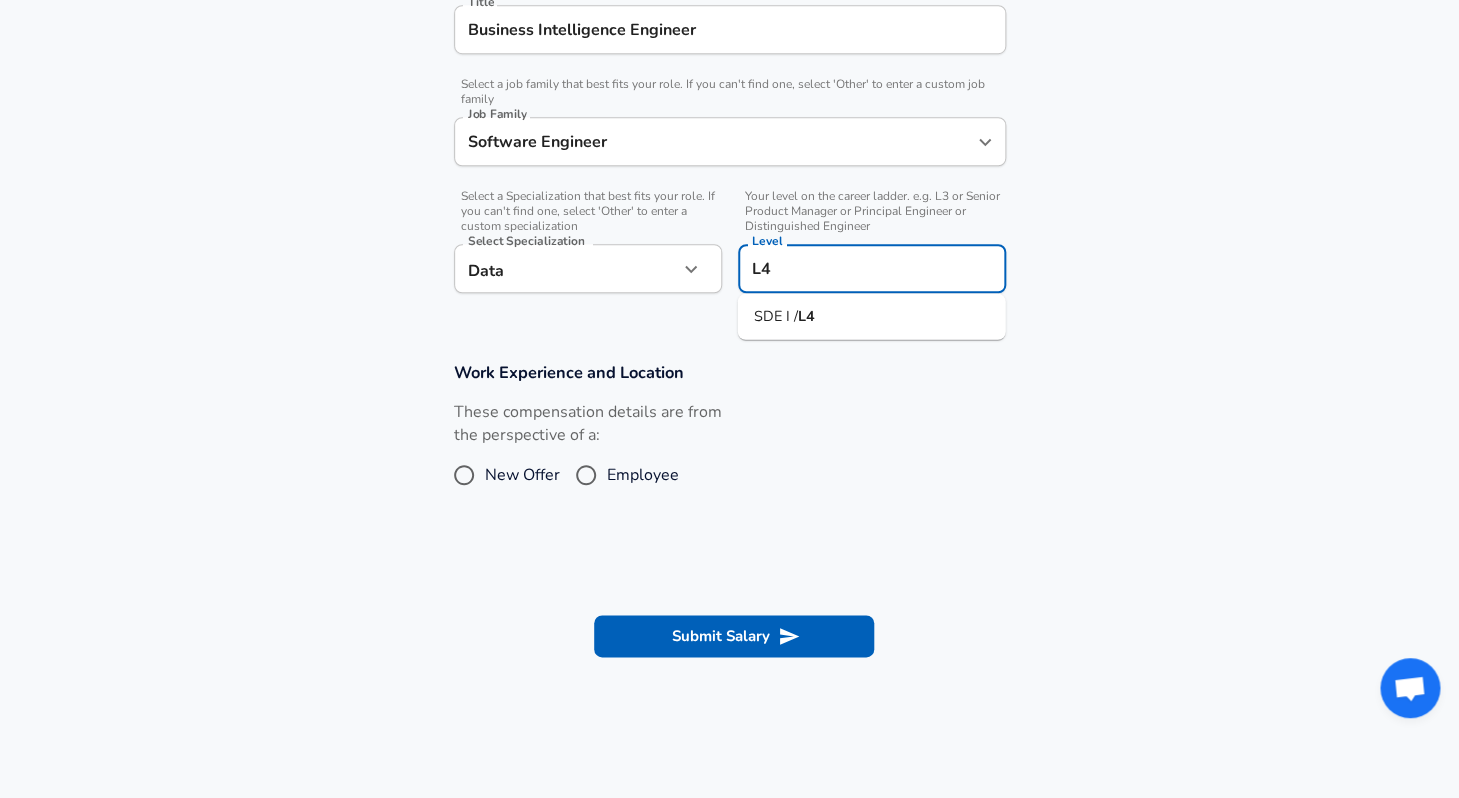 click on "SDE I /  L4" at bounding box center [872, 317] 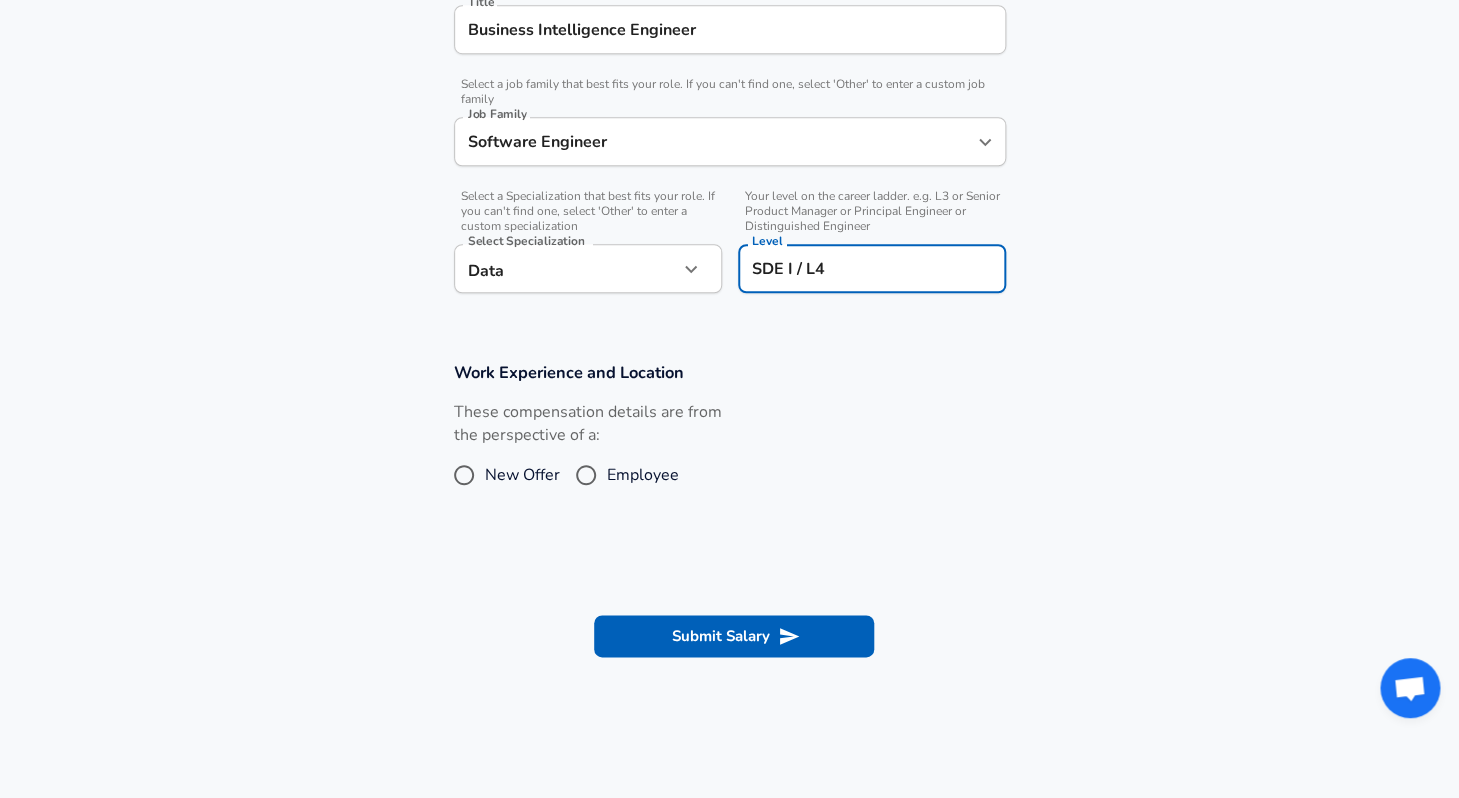 type on "SDE I / L4" 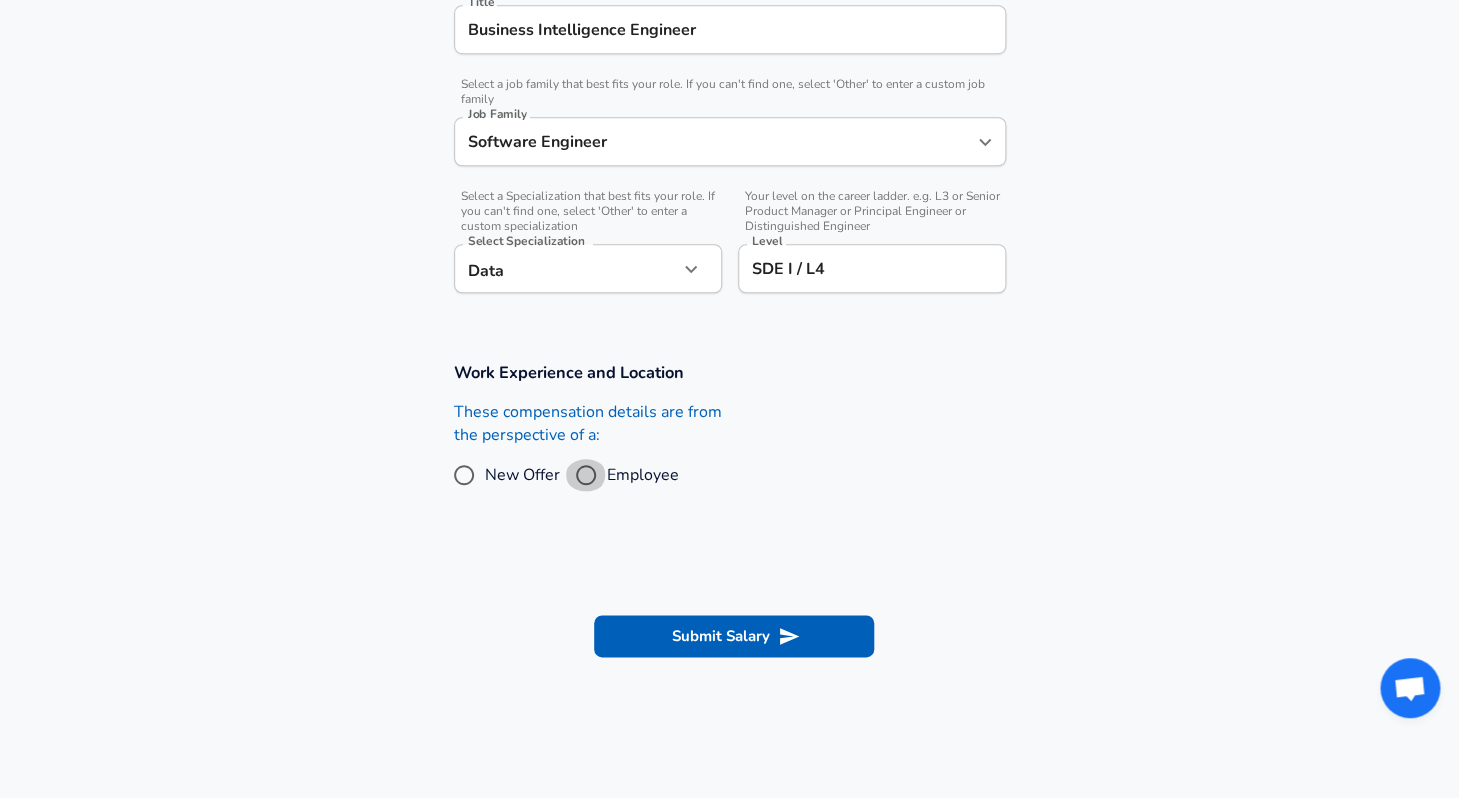 click on "Employee" at bounding box center (586, 475) 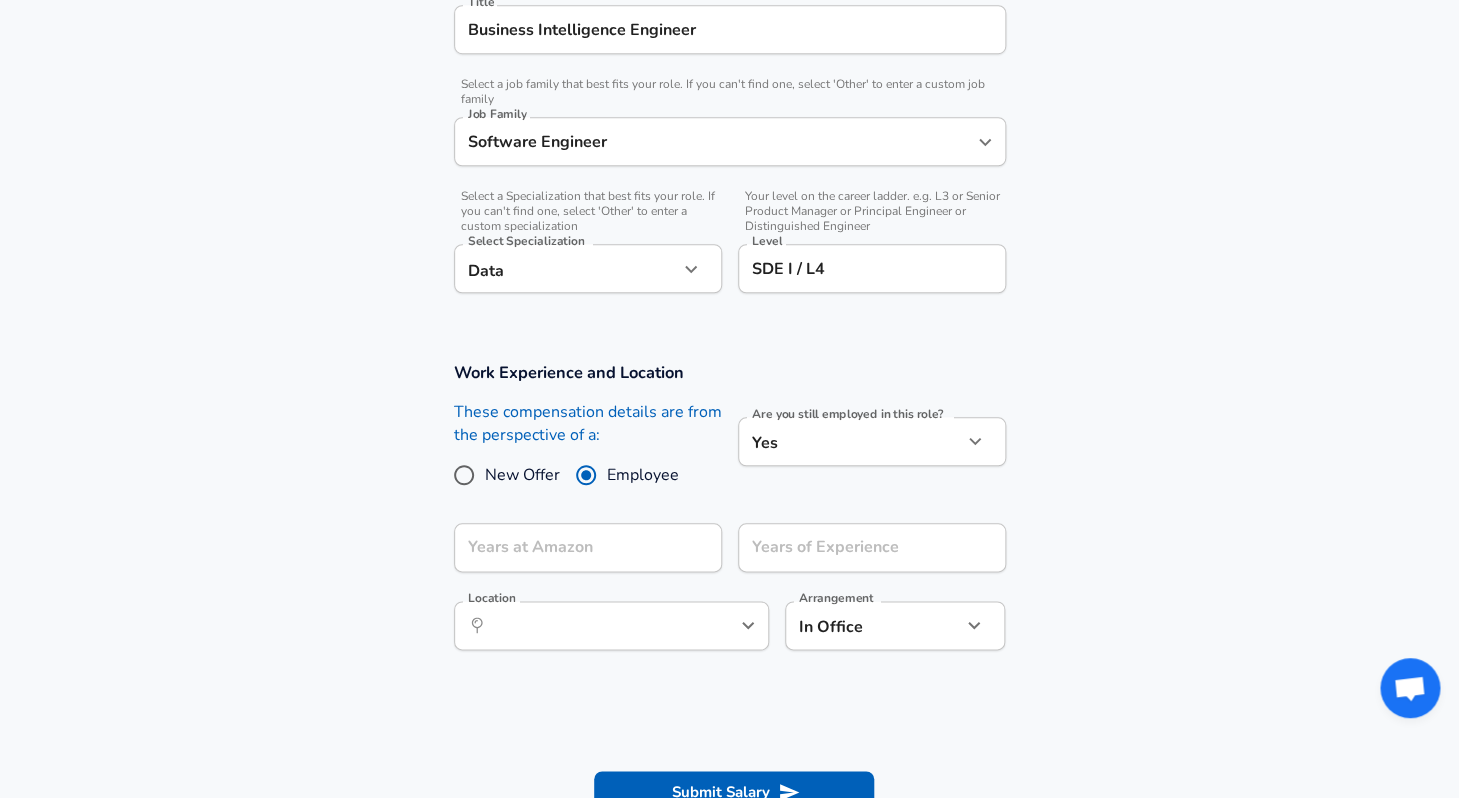 click on "Restart Add Your Salary Upload your offer letter   to verify your submission Enhance Privacy and Anonymity Yes Automatically hides specific fields until there are enough submissions to safely display the full details.   More Details Based on your submission and the data points that we have already collected, we will automatically hide and anonymize specific fields if there aren't enough data points to remain sufficiently anonymous. Company & Title Information   Enter the company you received your offer from Company Amazon Company   Select the title that closest resembles your official title. This should be similar to the title that was present on your offer letter. Title Business Intelligence Engineer Title   Select a job family that best fits your role. If you can't find one, select 'Other' to enter a custom job family Job Family Software Engineer Job Family   Select a Specialization that best fits your role. If you can't find one, select 'Other' to enter a custom specialization Select Specialization Data" at bounding box center (729, -151) 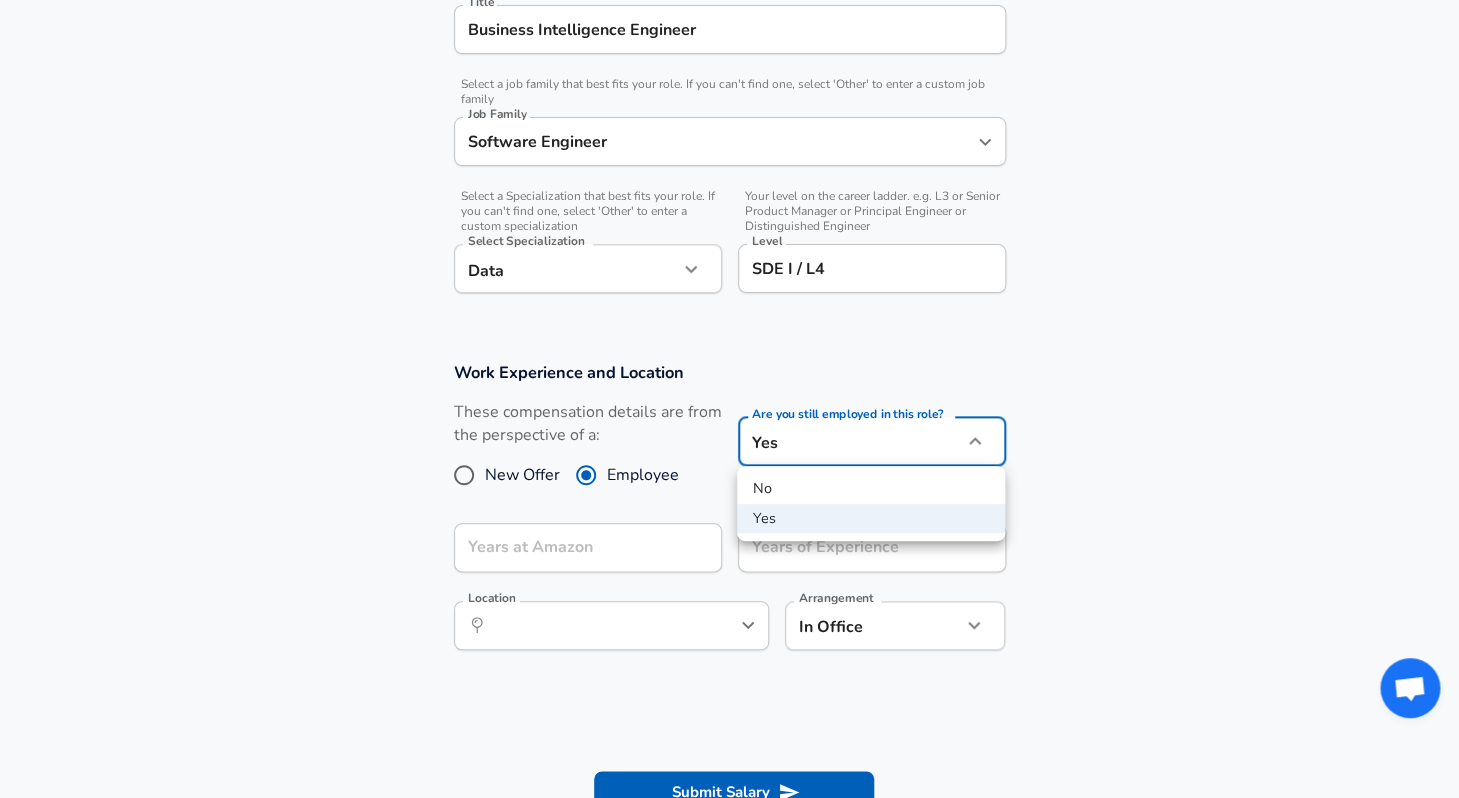 click on "No" at bounding box center [871, 489] 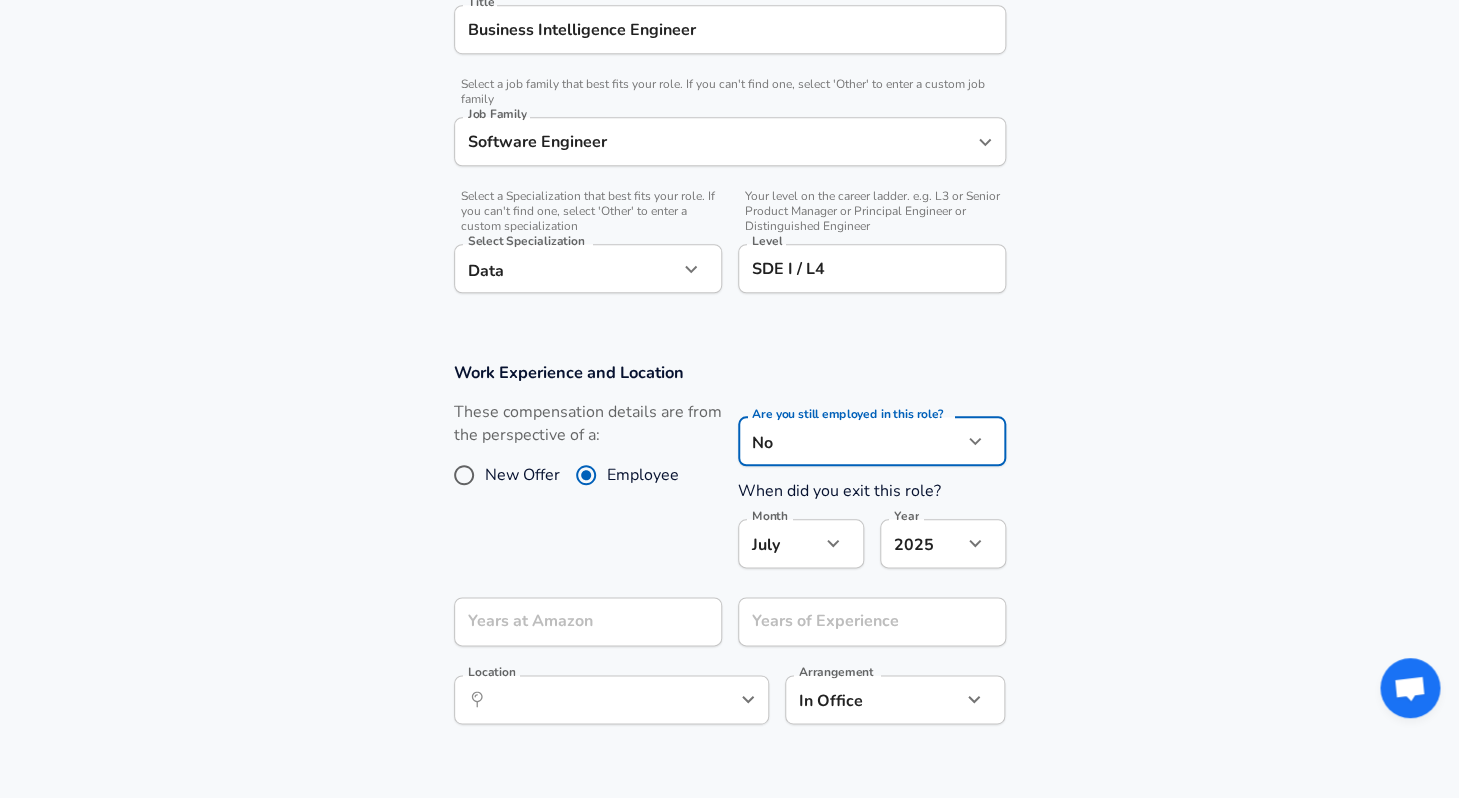 click on "Restart Add Your Salary Upload your offer letter   to verify your submission Enhance Privacy and Anonymity Yes Automatically hides specific fields until there are enough submissions to safely display the full details.   More Details Based on your submission and the data points that we have already collected, we will automatically hide and anonymize specific fields if there aren't enough data points to remain sufficiently anonymous. Company & Title Information   Enter the company you received your offer from Company Amazon Company   Select the title that closest resembles your official title. This should be similar to the title that was present on your offer letter. Title Business Intelligence Engineer Title   Select a job family that best fits your role. If you can't find one, select 'Other' to enter a custom job family Job Family Software Engineer Job Family   Select a Specialization that best fits your role. If you can't find one, select 'Other' to enter a custom specialization Select Specialization Data" at bounding box center [729, -151] 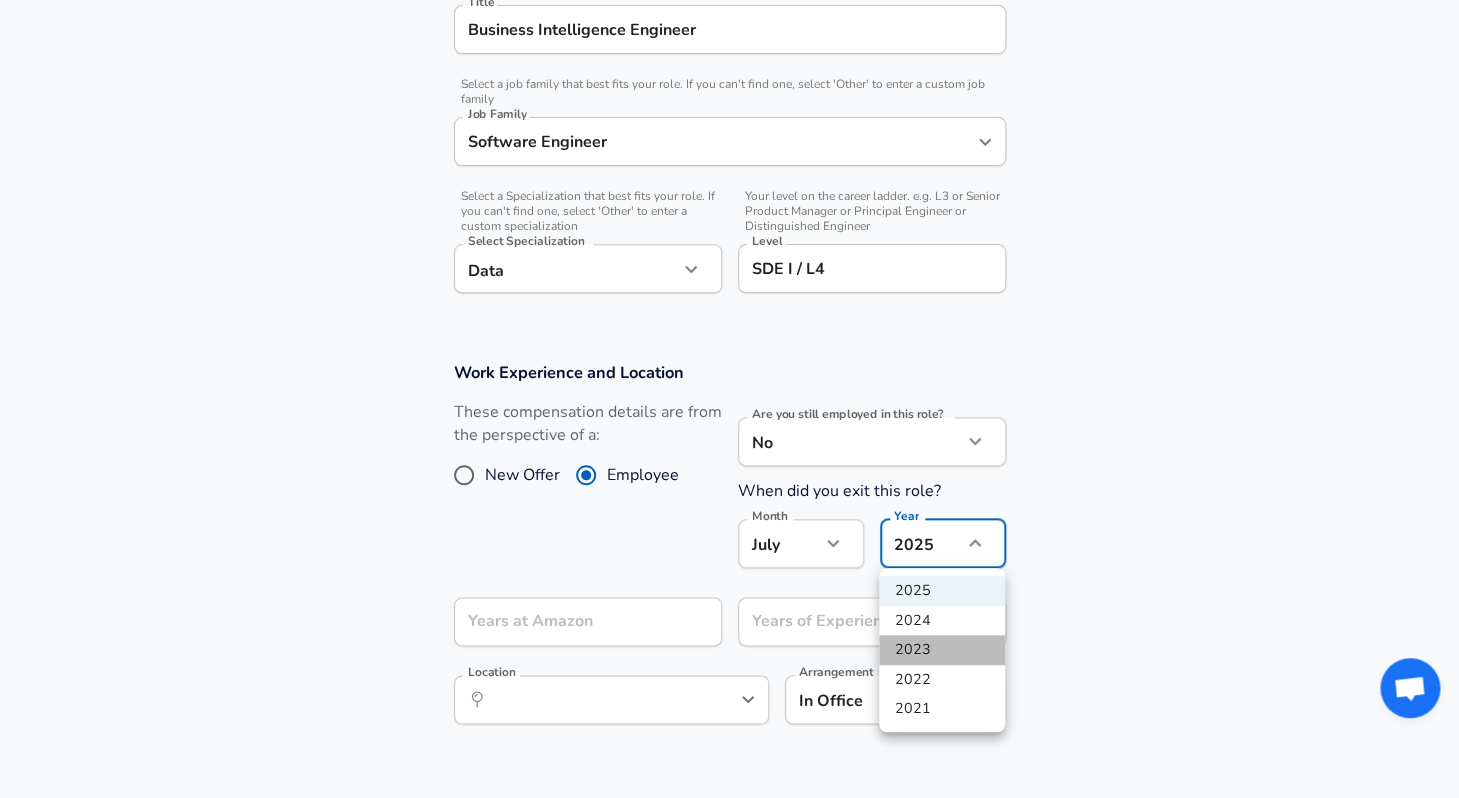click on "2023" at bounding box center [942, 650] 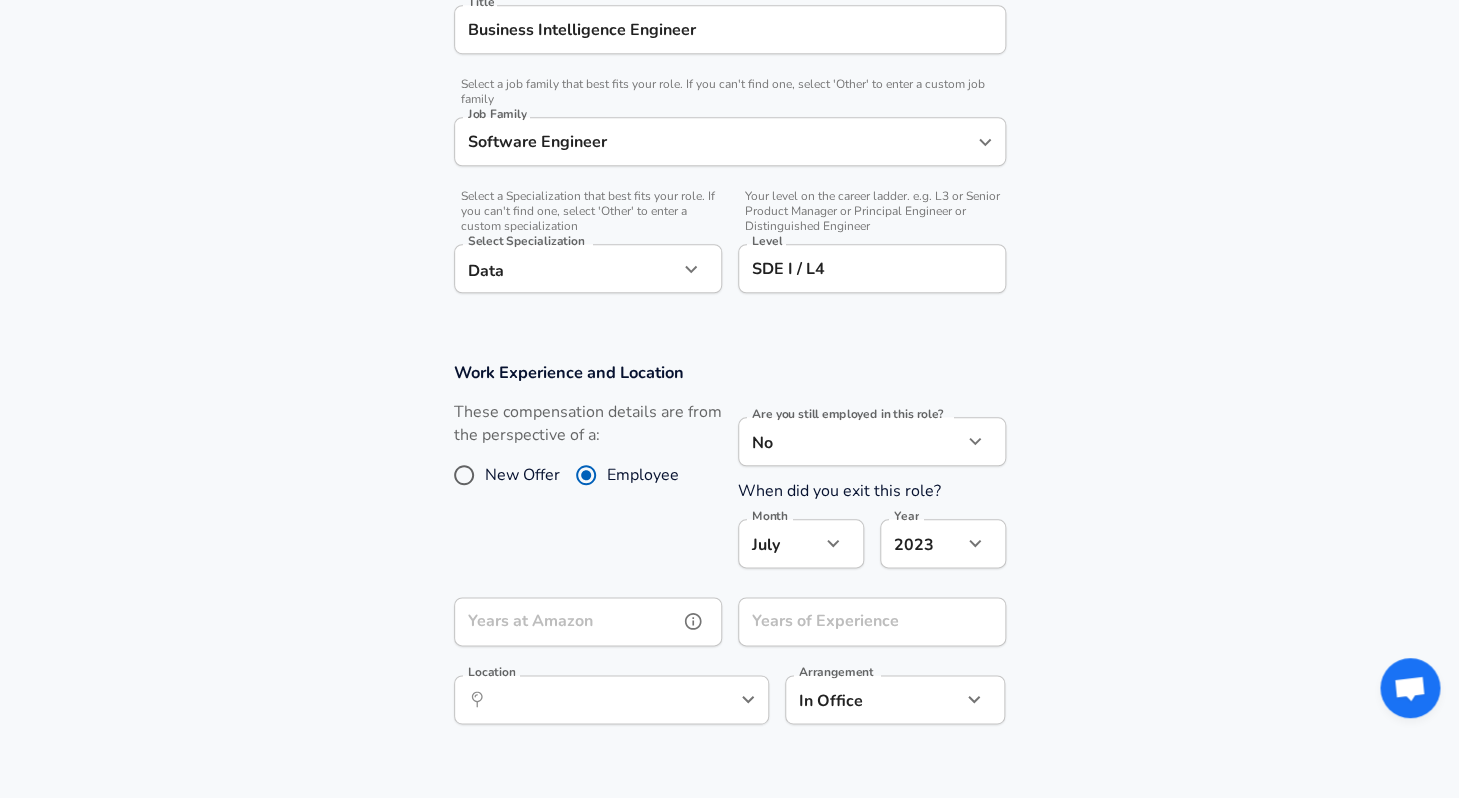 click on "Years at Amazon" at bounding box center (566, 621) 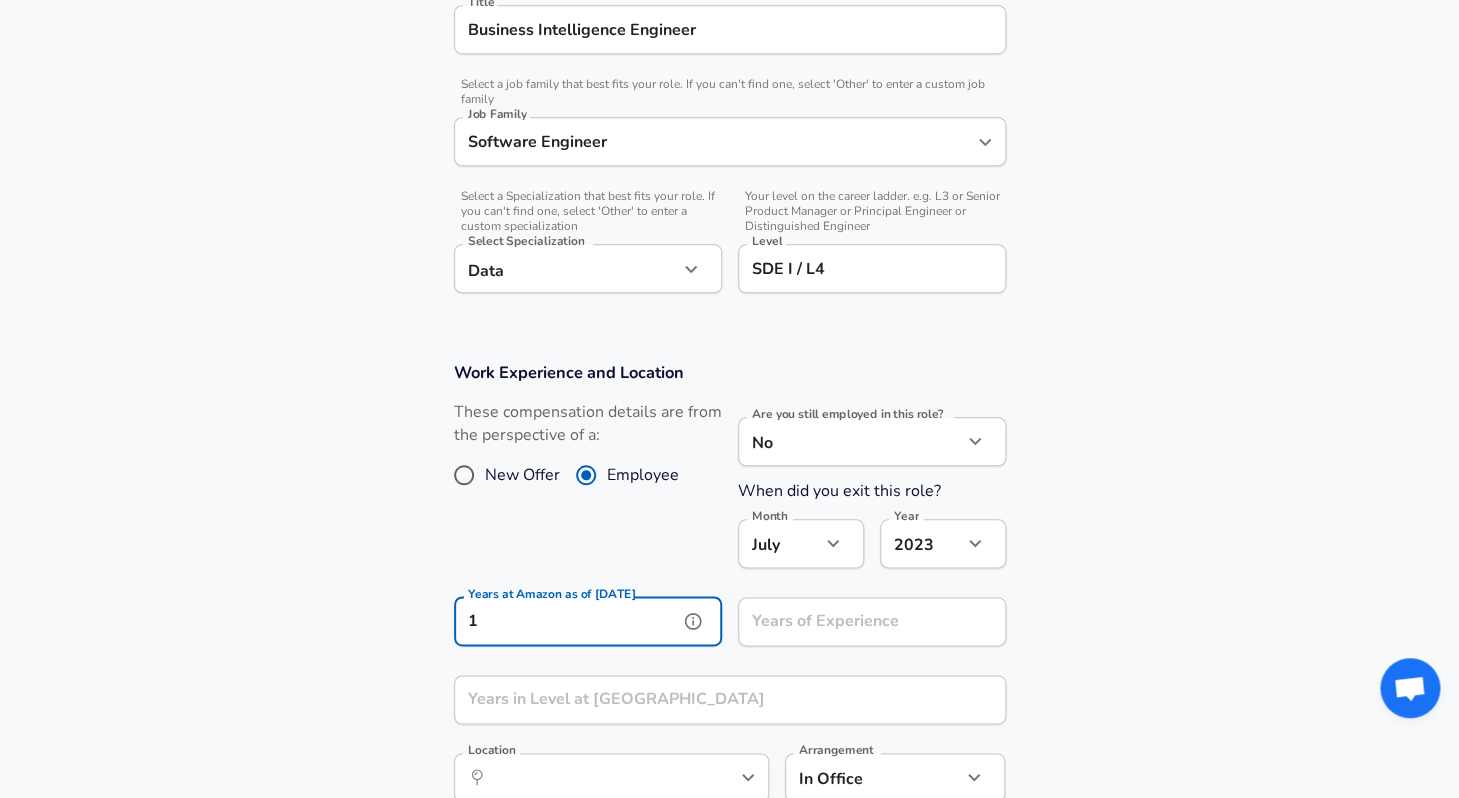 type on "1" 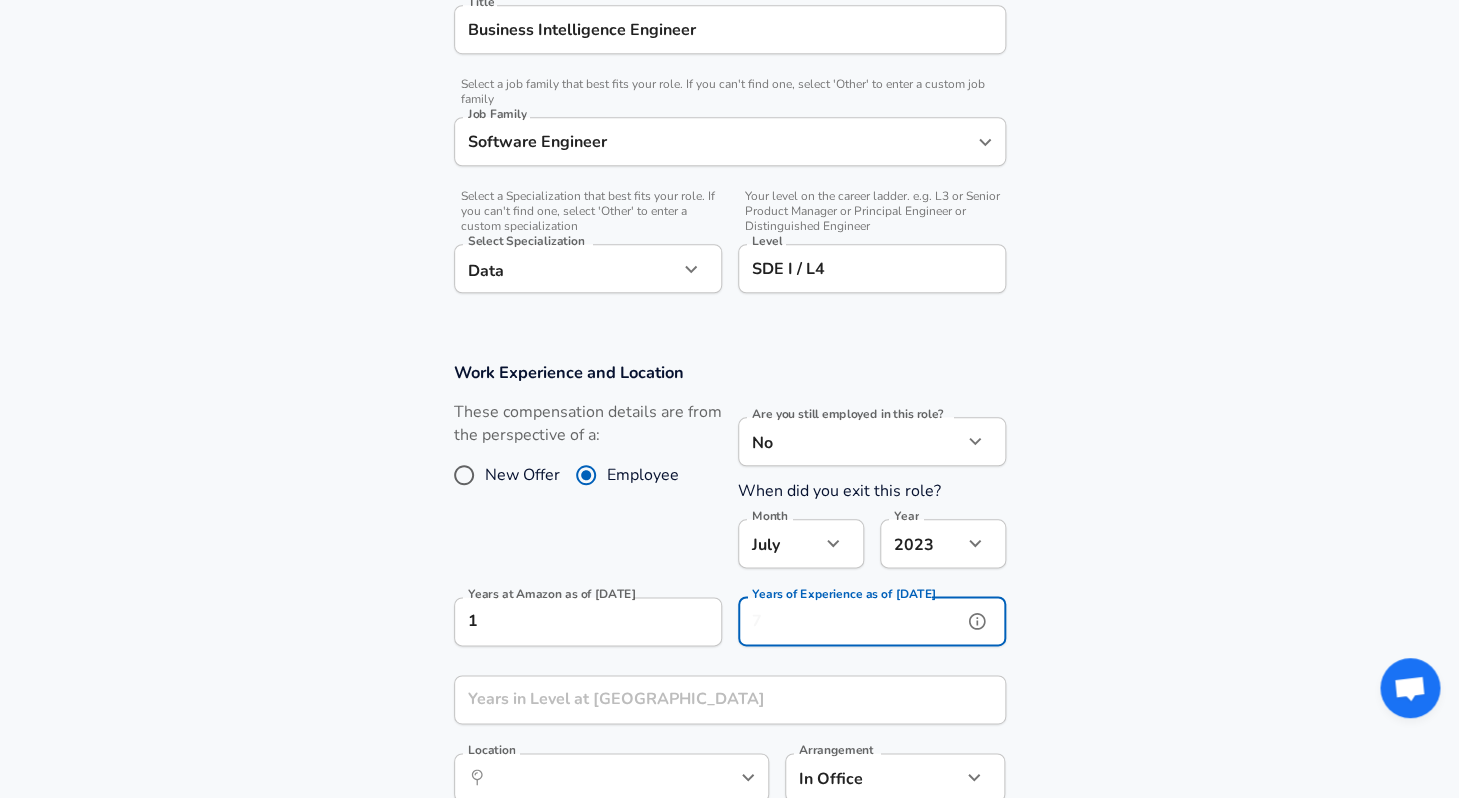 click on "Years of Experience as of [DATE]" at bounding box center [850, 621] 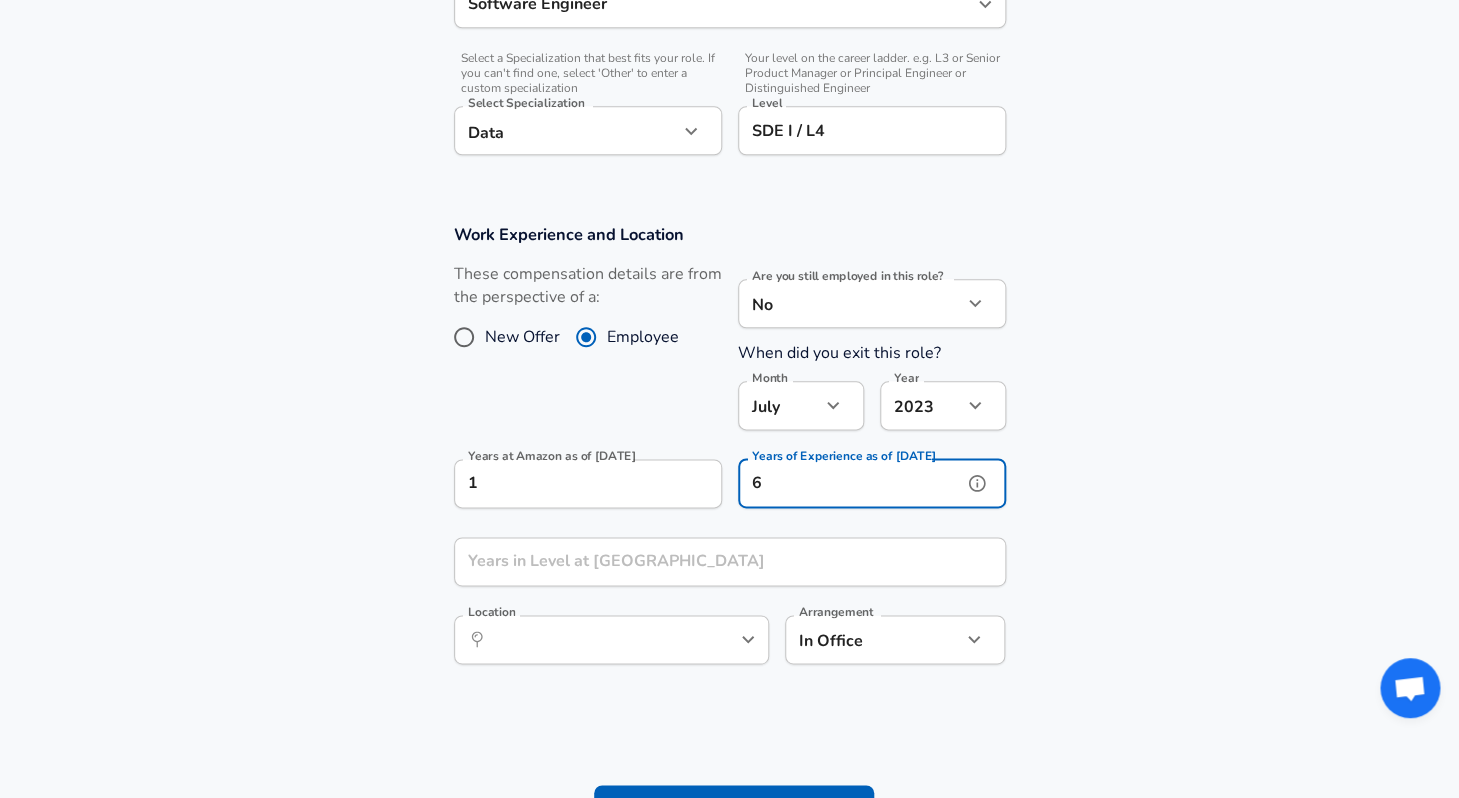 scroll, scrollTop: 900, scrollLeft: 0, axis: vertical 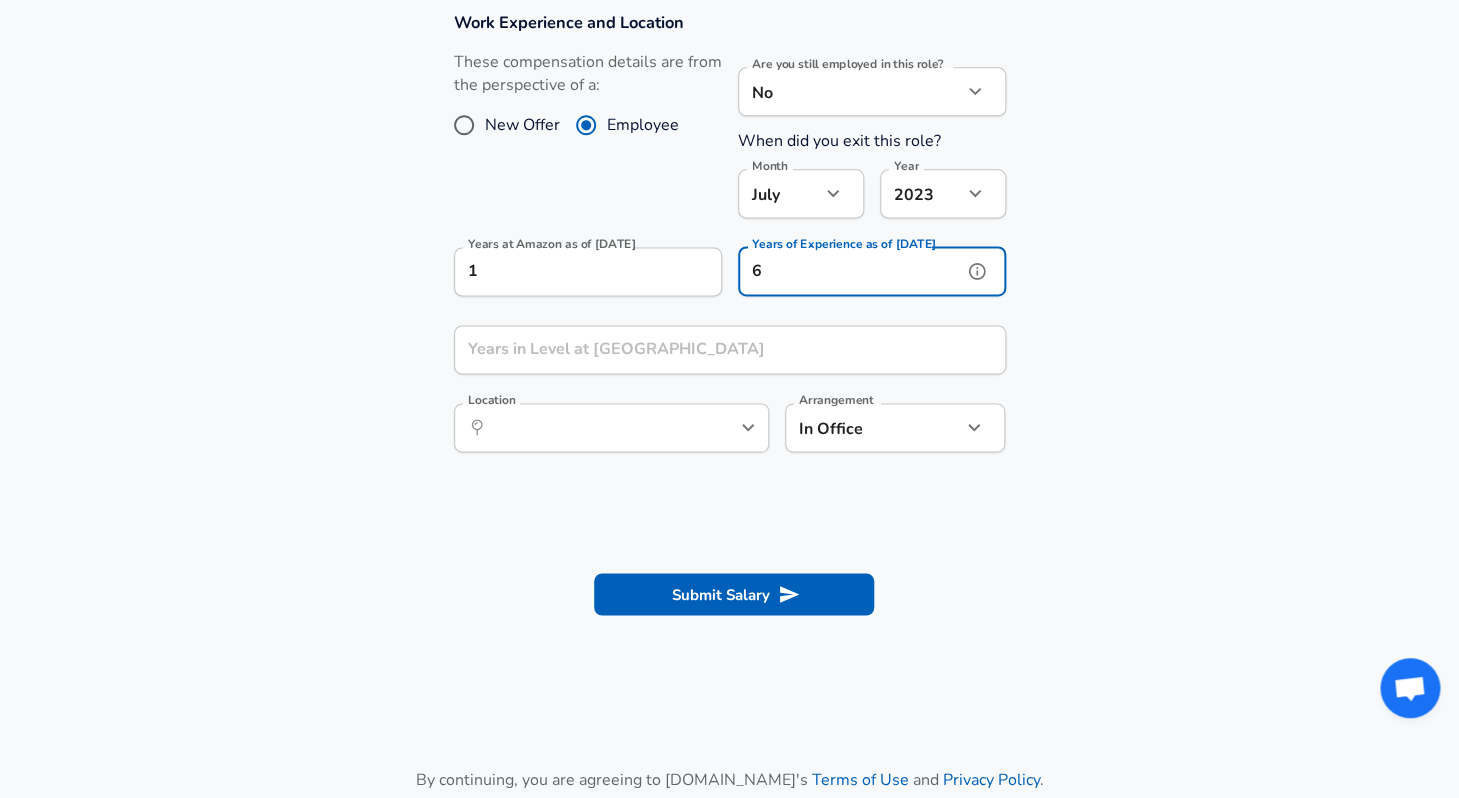 type on "6" 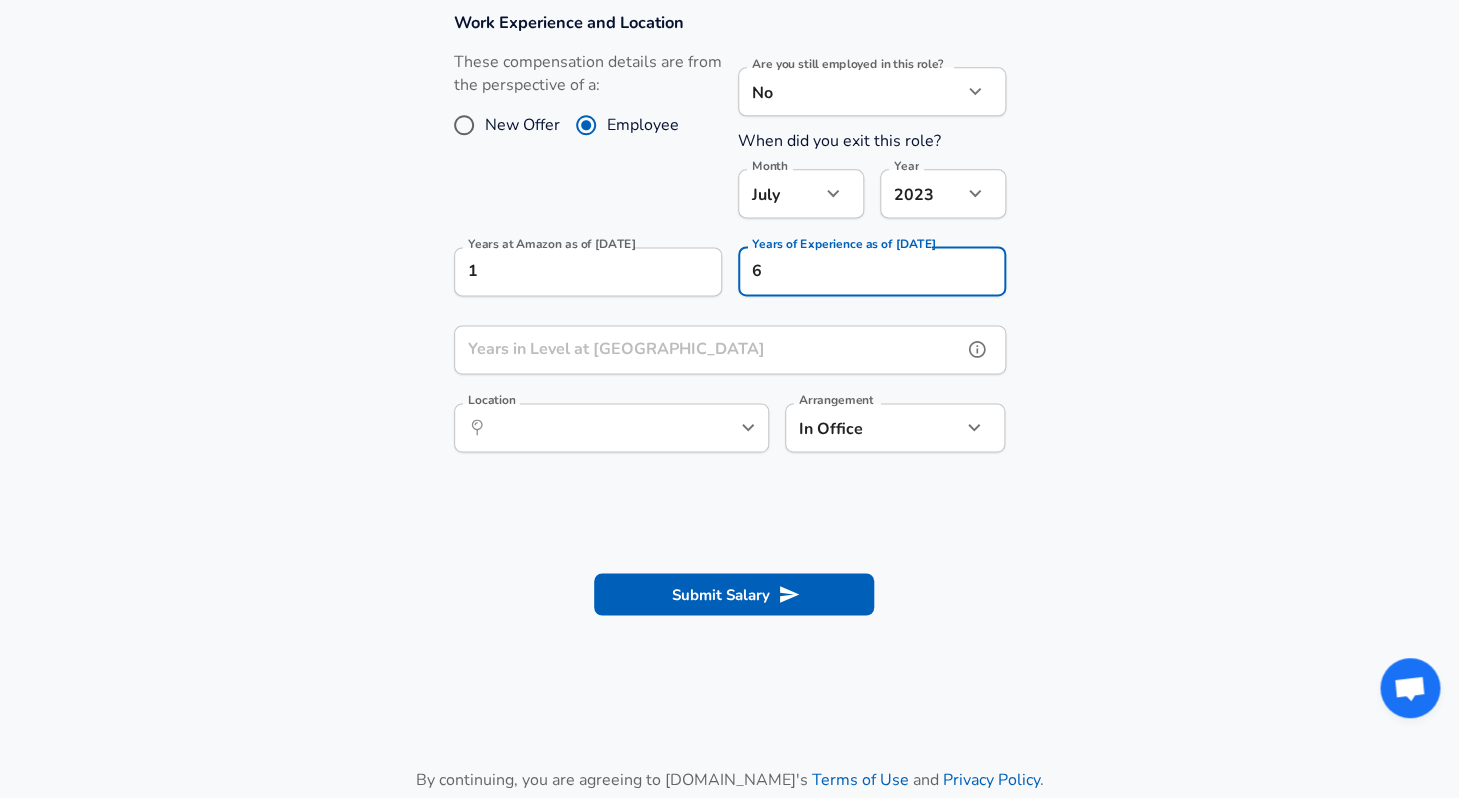 click on "Years in Level at [GEOGRAPHIC_DATA]" at bounding box center (708, 349) 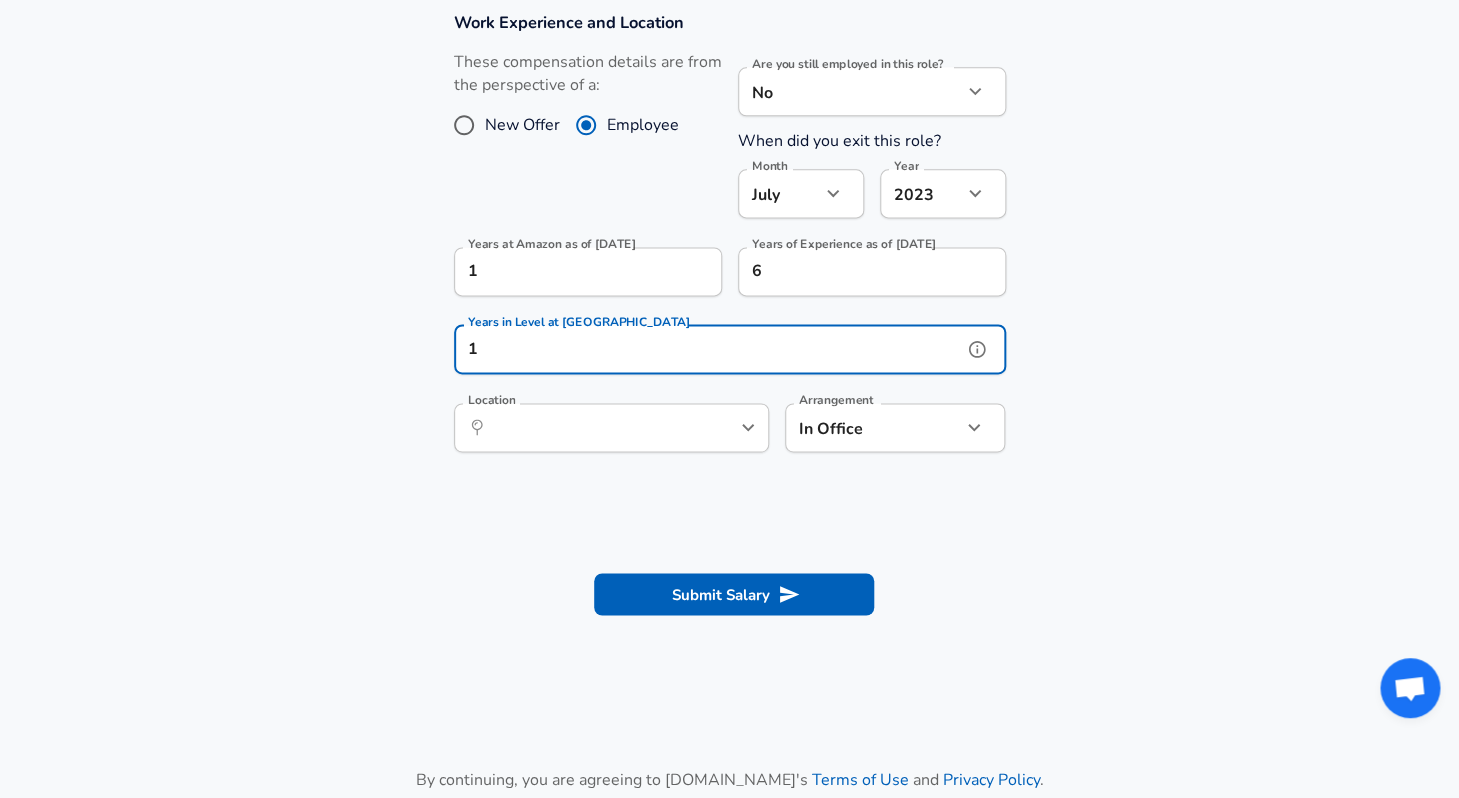type on "1" 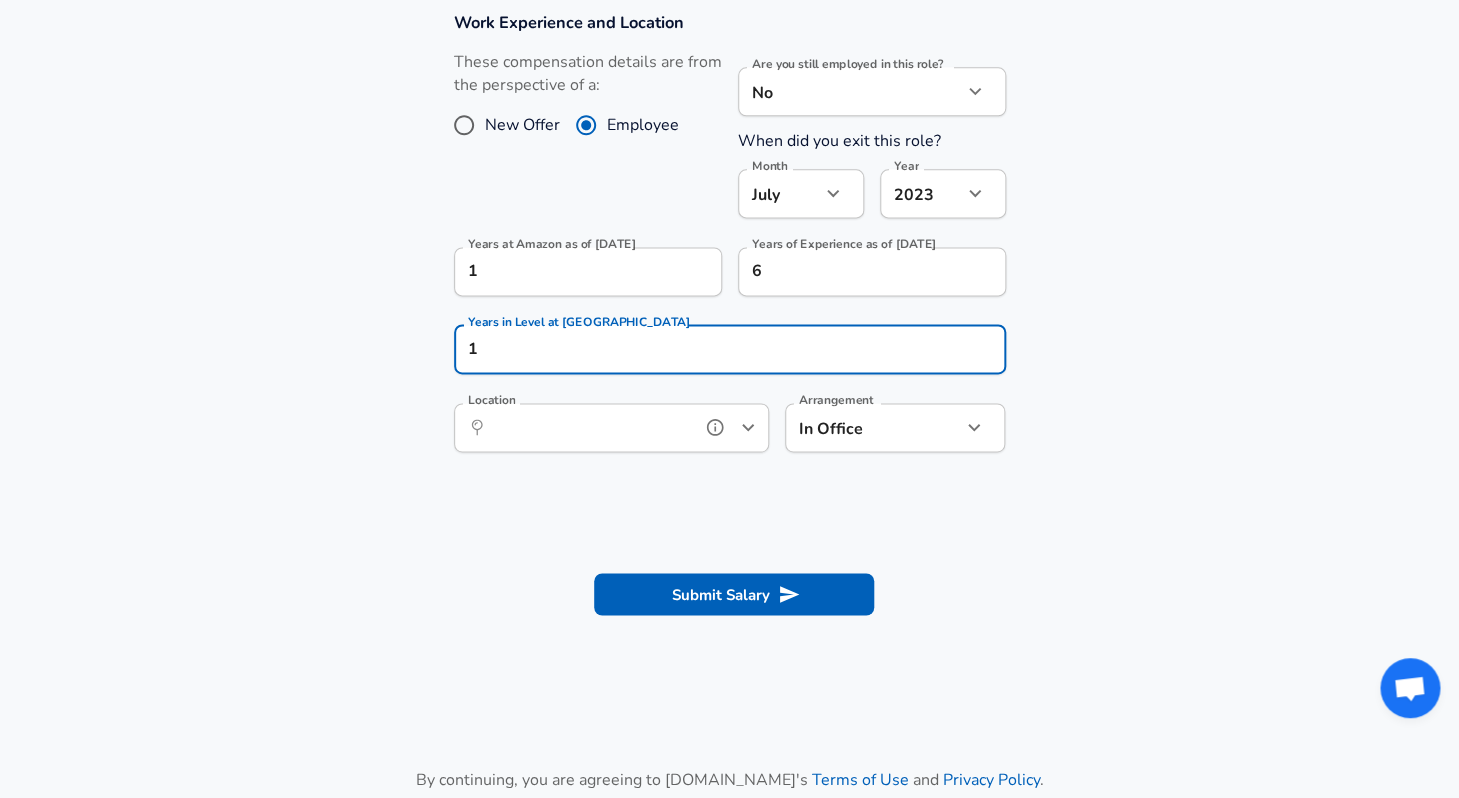 click on "Location" at bounding box center [589, 427] 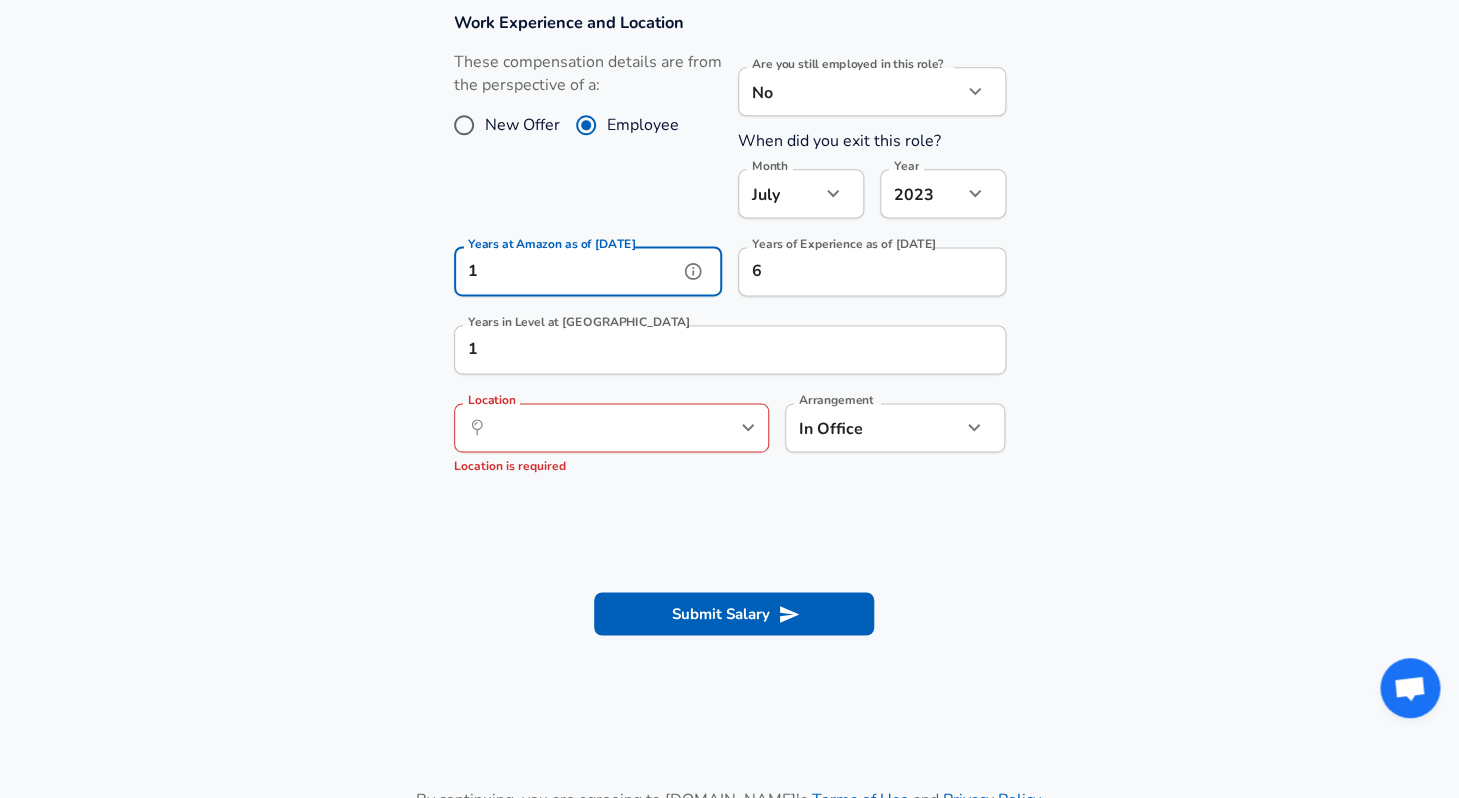 click on "1" at bounding box center (566, 271) 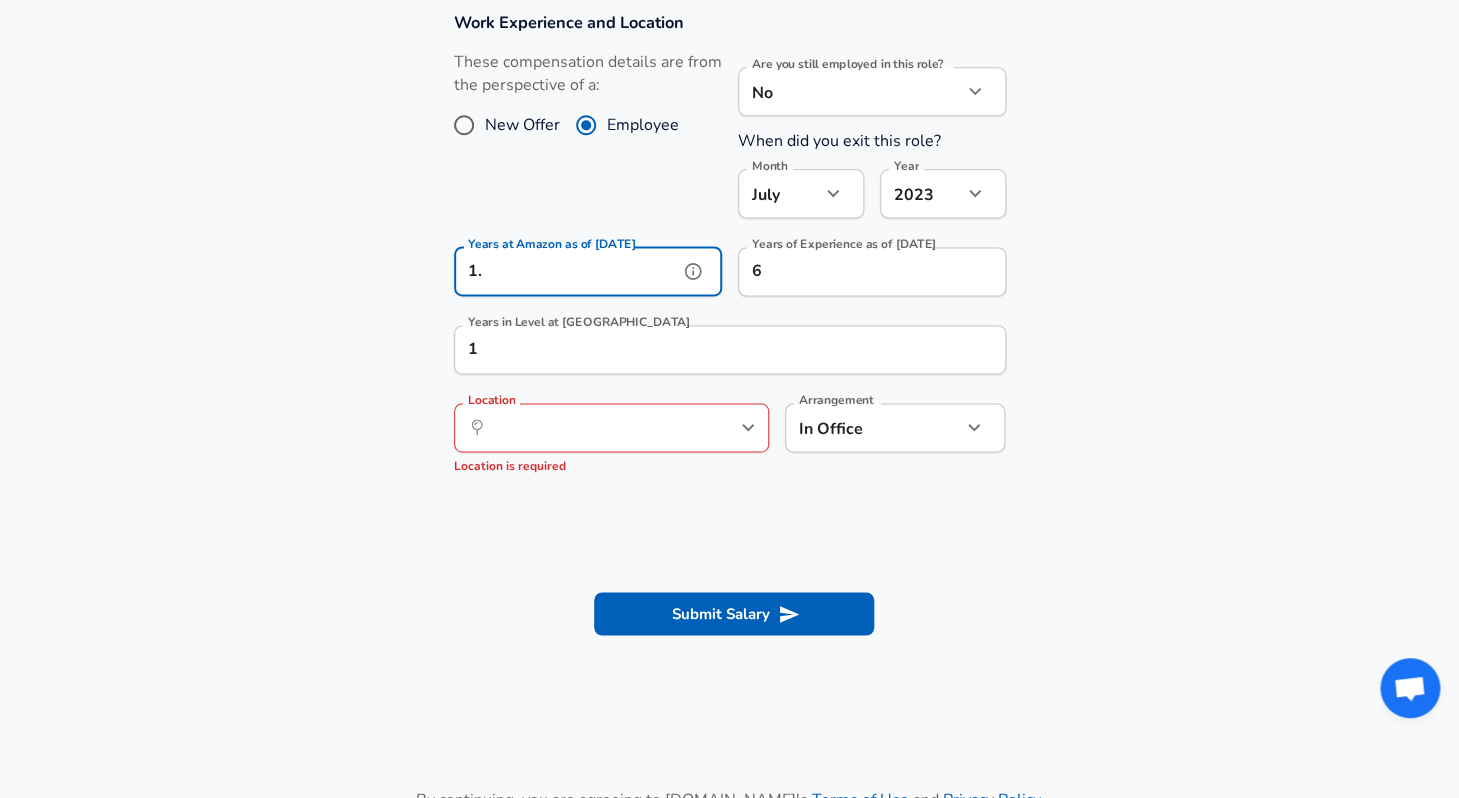type on "1.5" 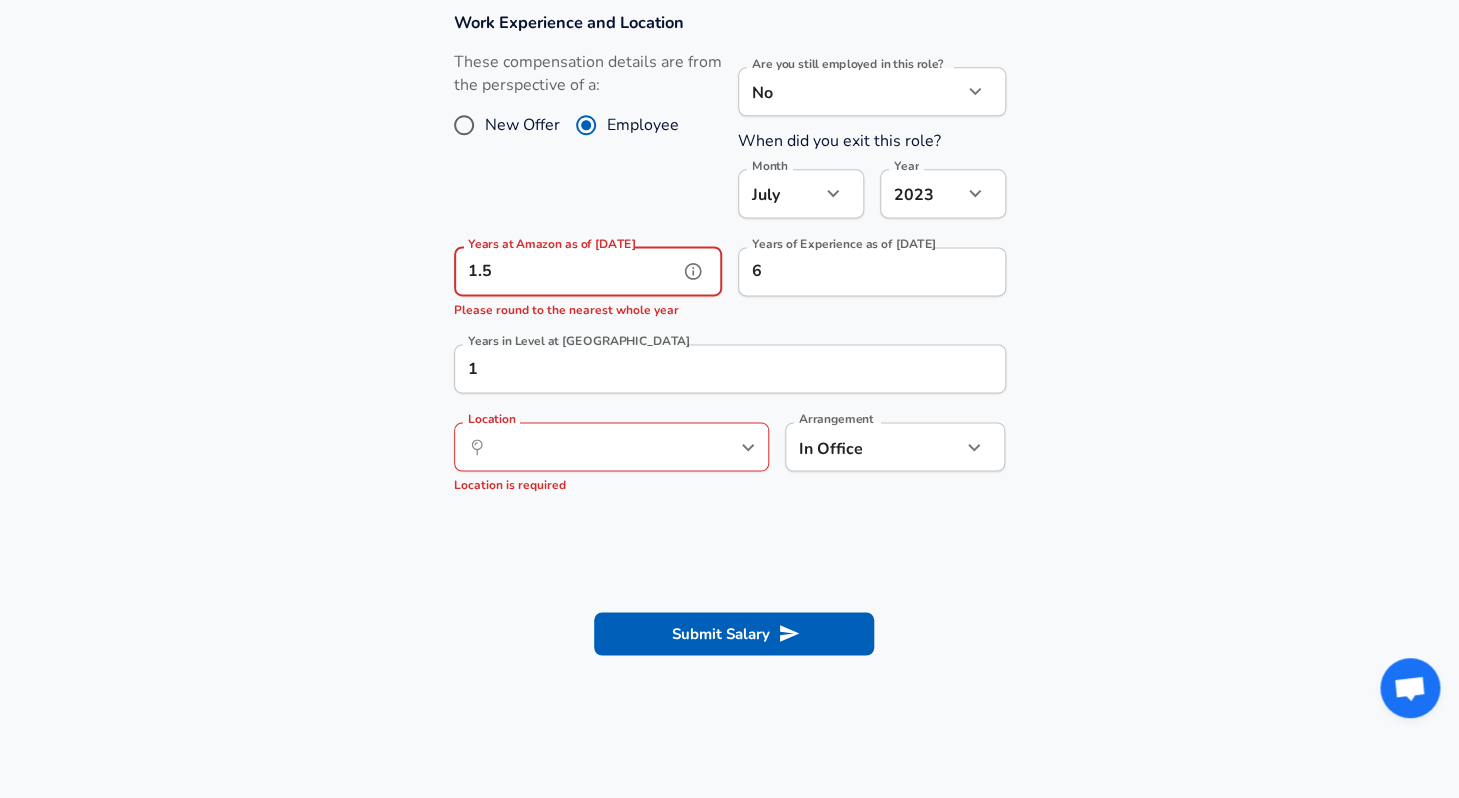 click on "1.5" at bounding box center [566, 271] 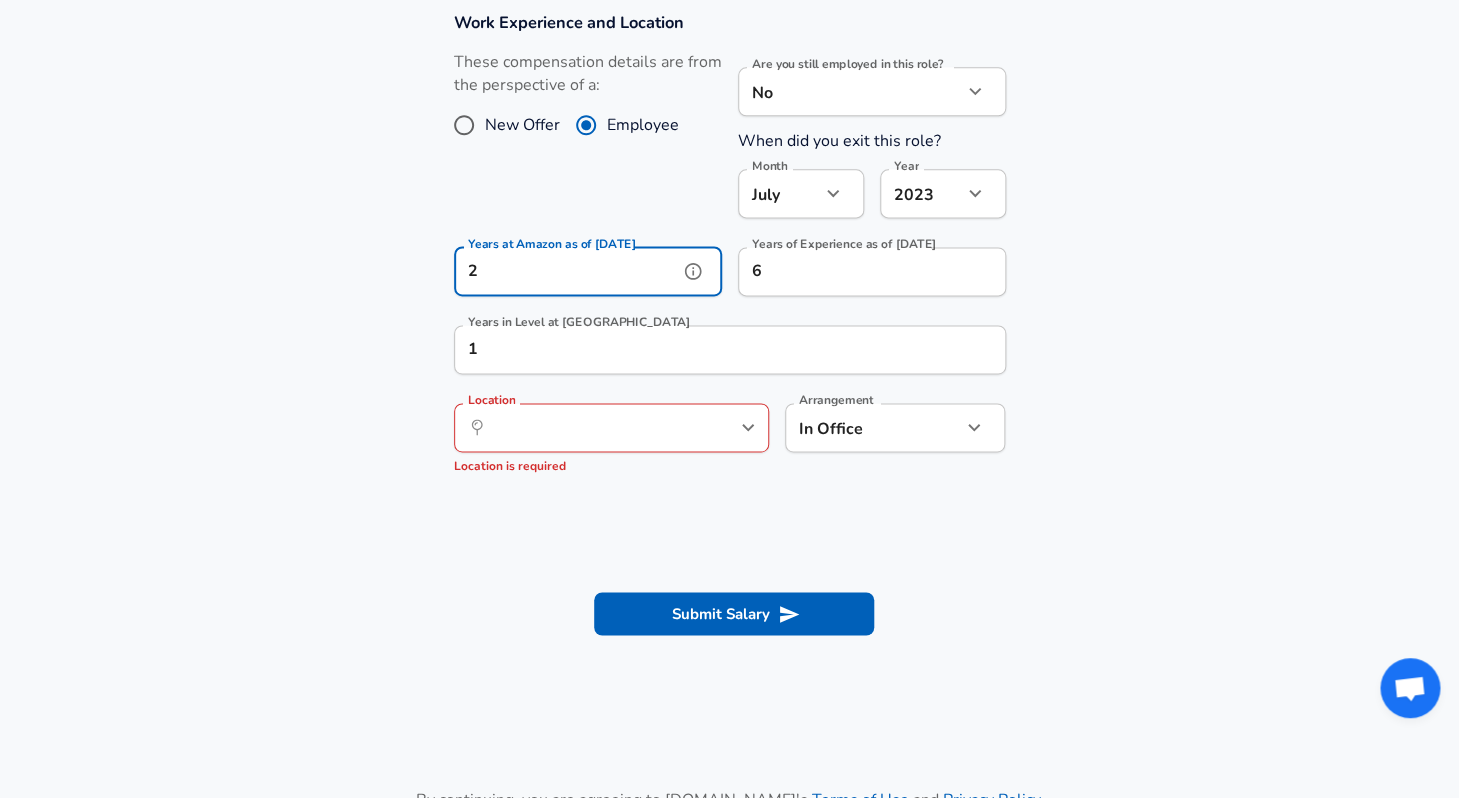 type on "2" 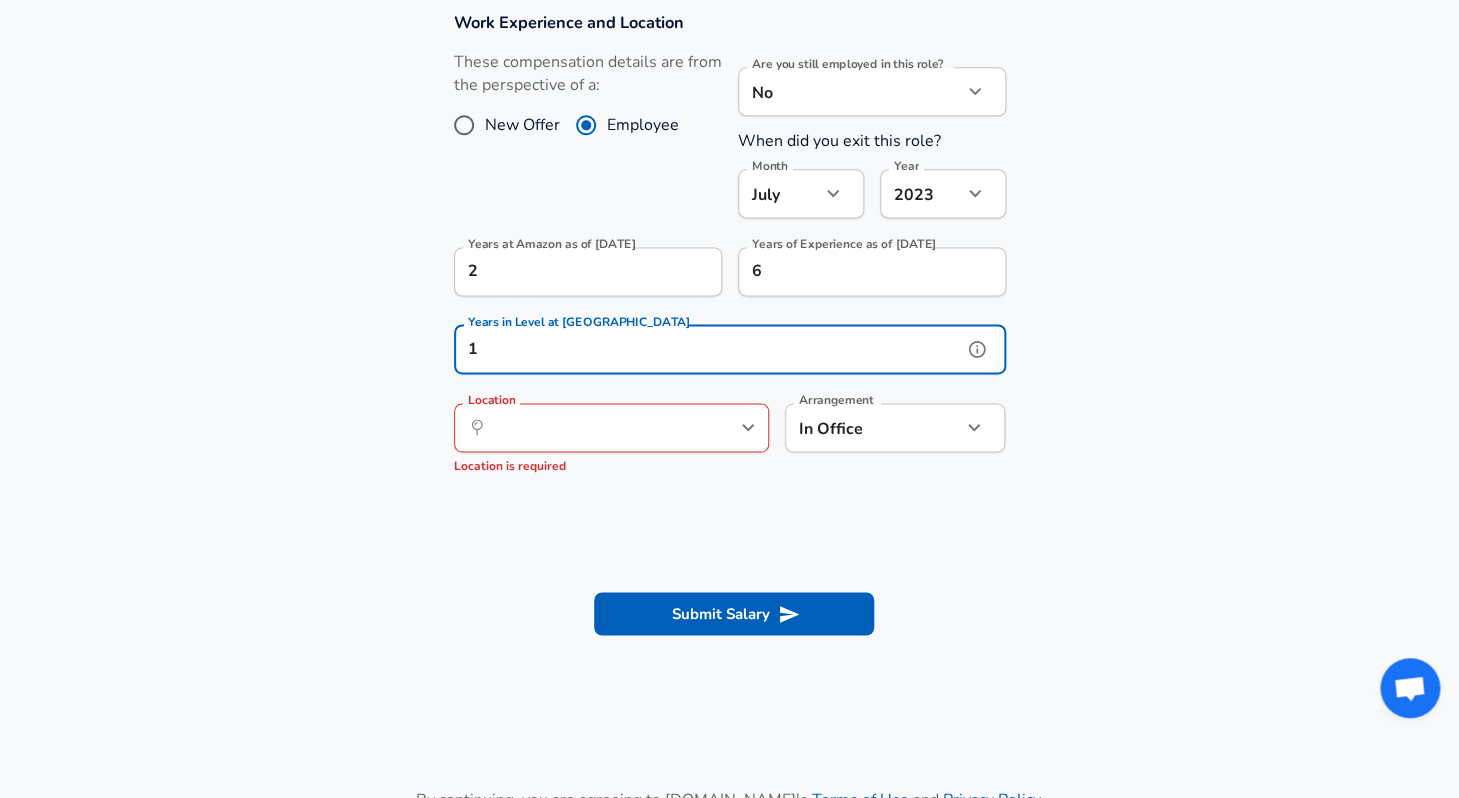 click on "1" at bounding box center [708, 349] 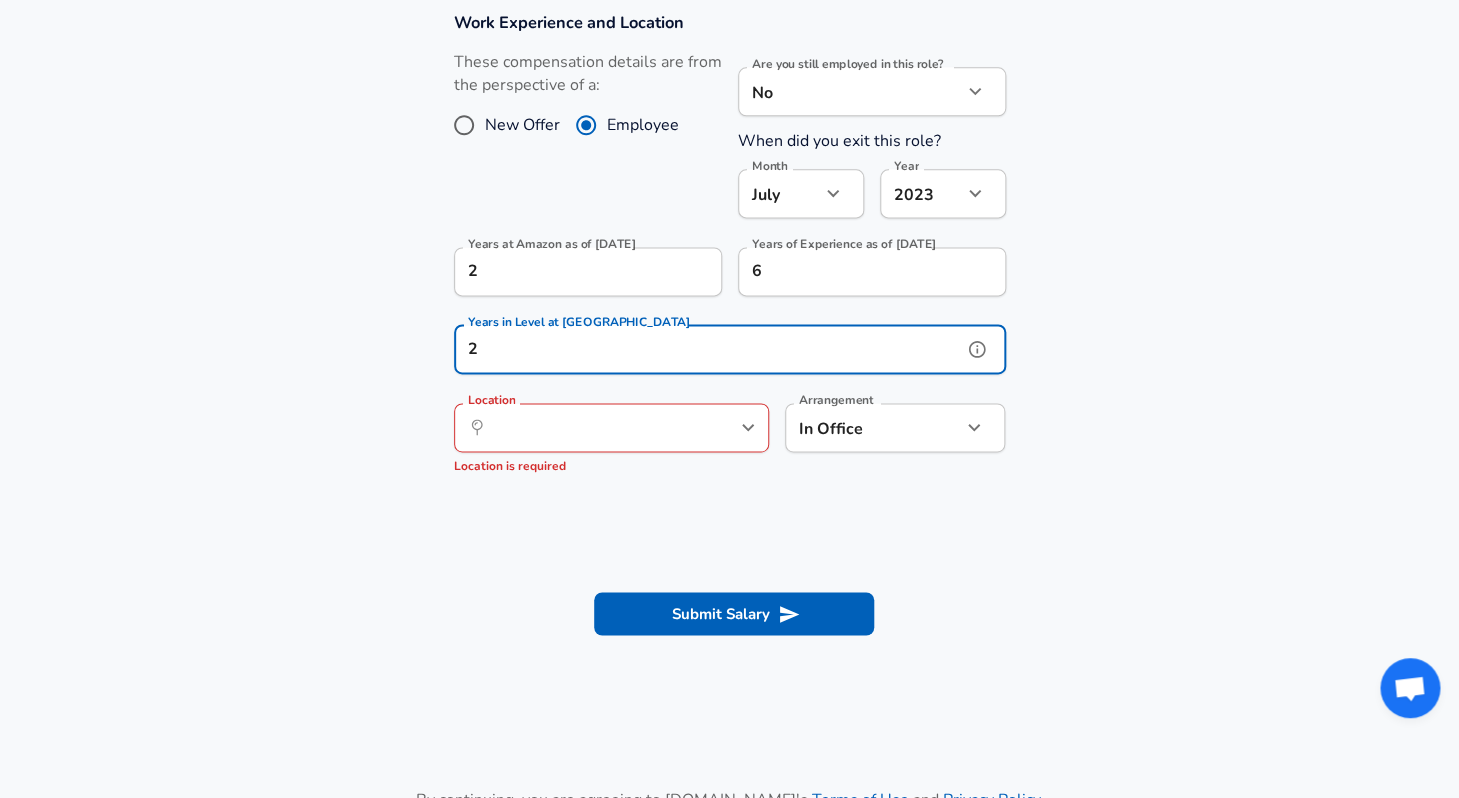 type on "2" 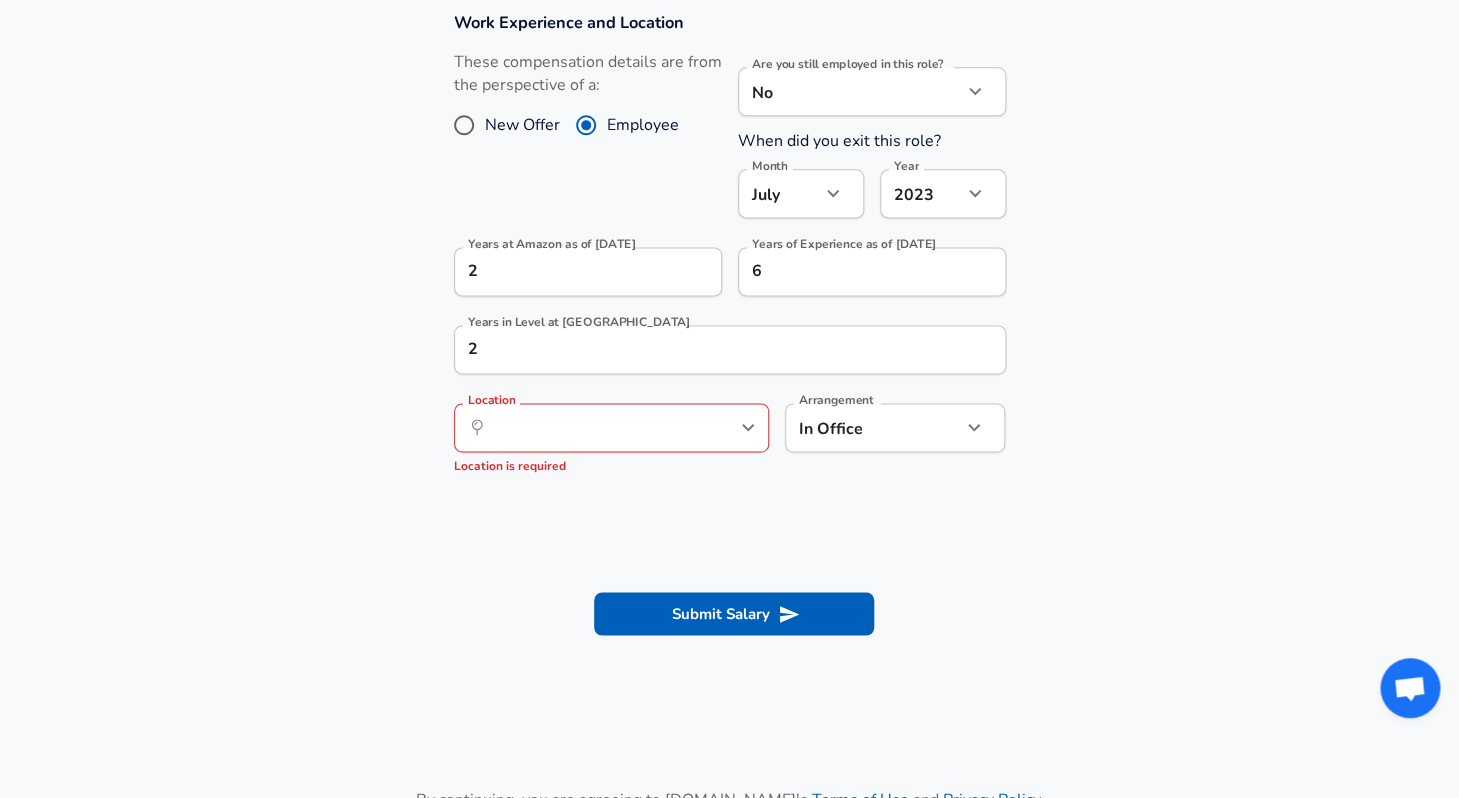 click on "Work Experience and Location These compensation details are from the perspective of a: New Offer Employee Are you still employed in this role? No no Are you still employed in this role? When did you exit this role? Month [DATE] Month Year [DATE] 2023 Year Years at Amazon as of [DATE] 2 Years at [GEOGRAPHIC_DATA] as of [DATE] Years of Experience as of [DATE] 6 Years of Experience as of [DATE] Years in Level at Amazon 2 Years in Level at Amazon Location ​ Location Location is required Arrangement In Office office Arrangement" at bounding box center (729, 252) 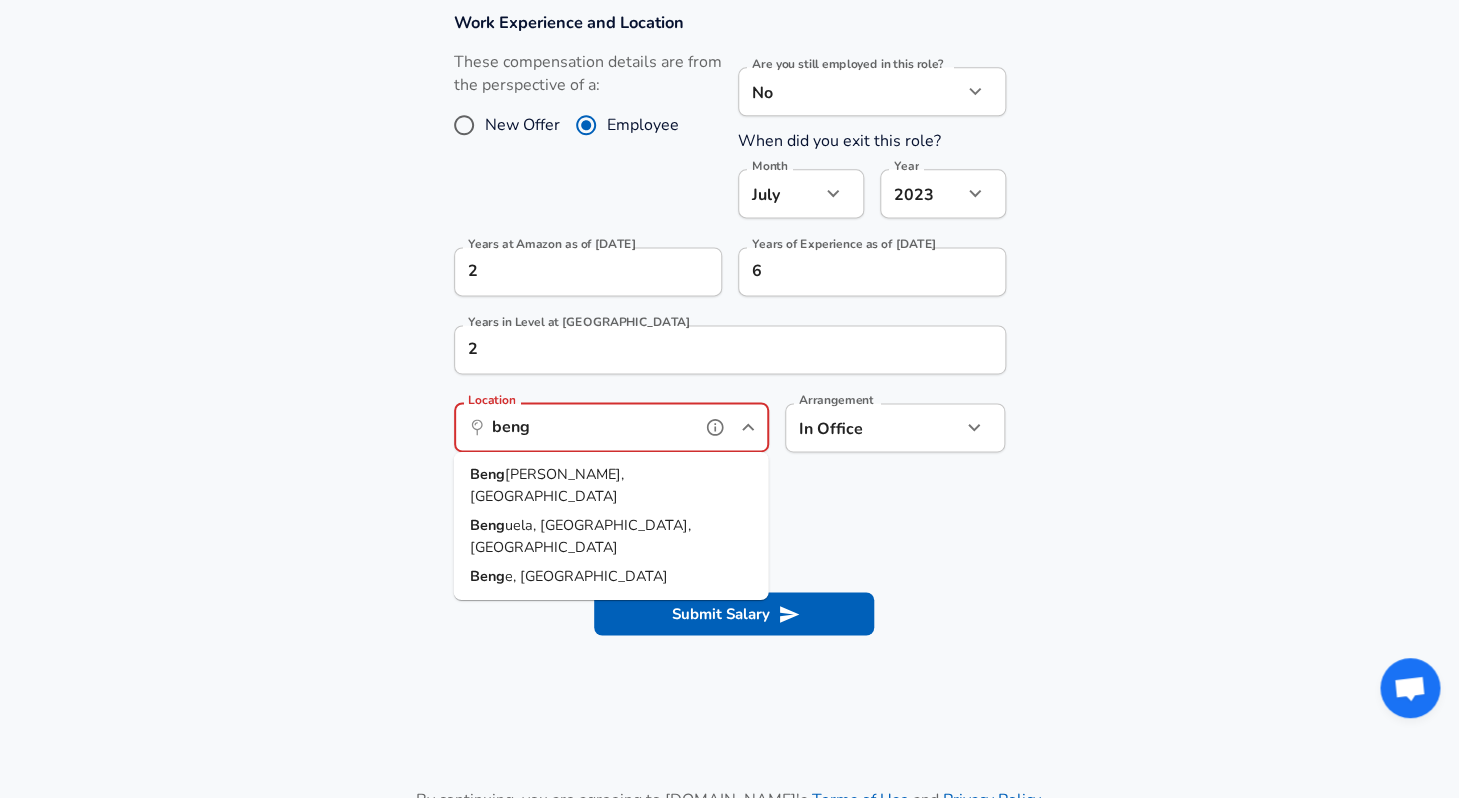 click on "Beng [PERSON_NAME], [GEOGRAPHIC_DATA]" at bounding box center [611, 485] 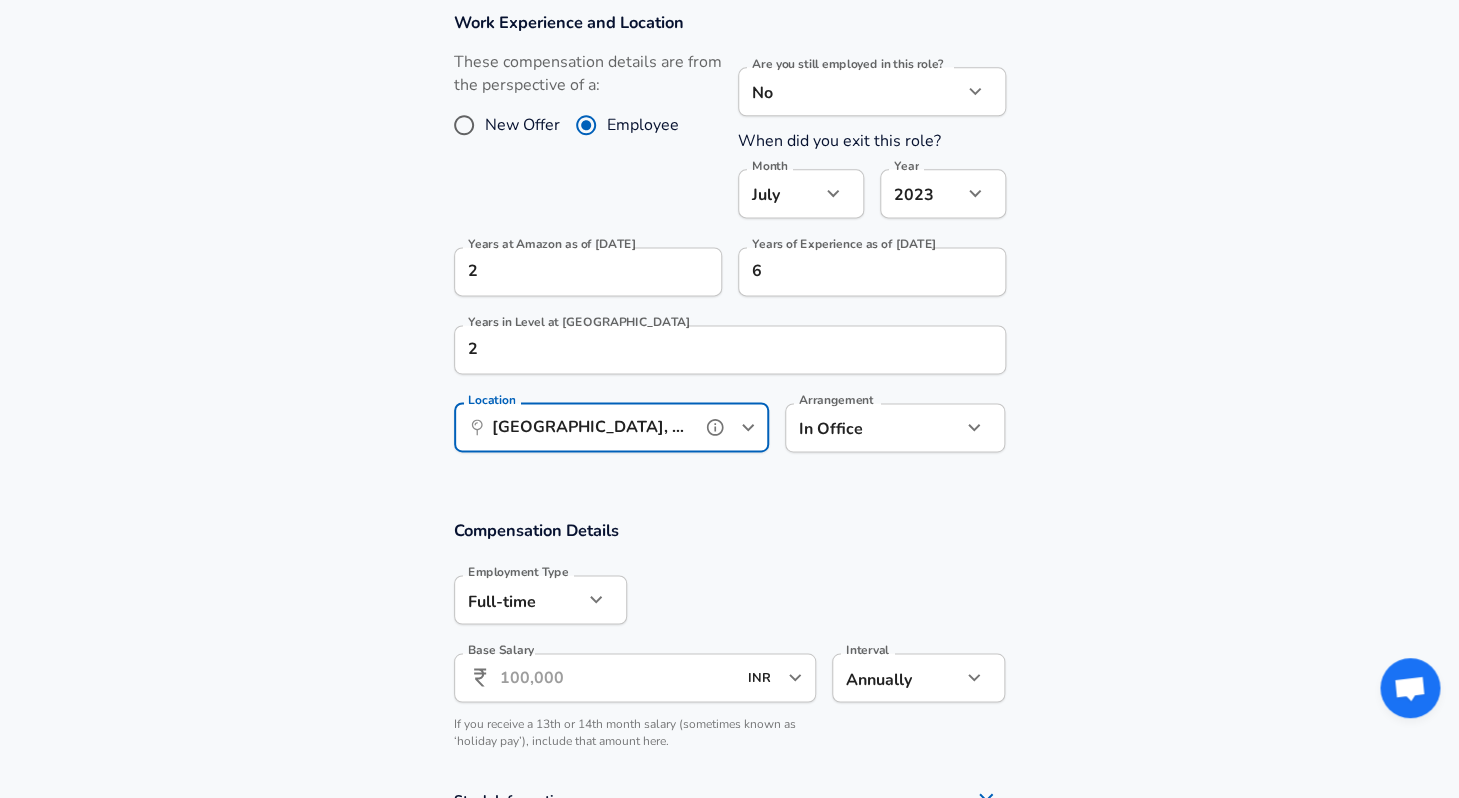 type on "[GEOGRAPHIC_DATA], [GEOGRAPHIC_DATA], [GEOGRAPHIC_DATA]" 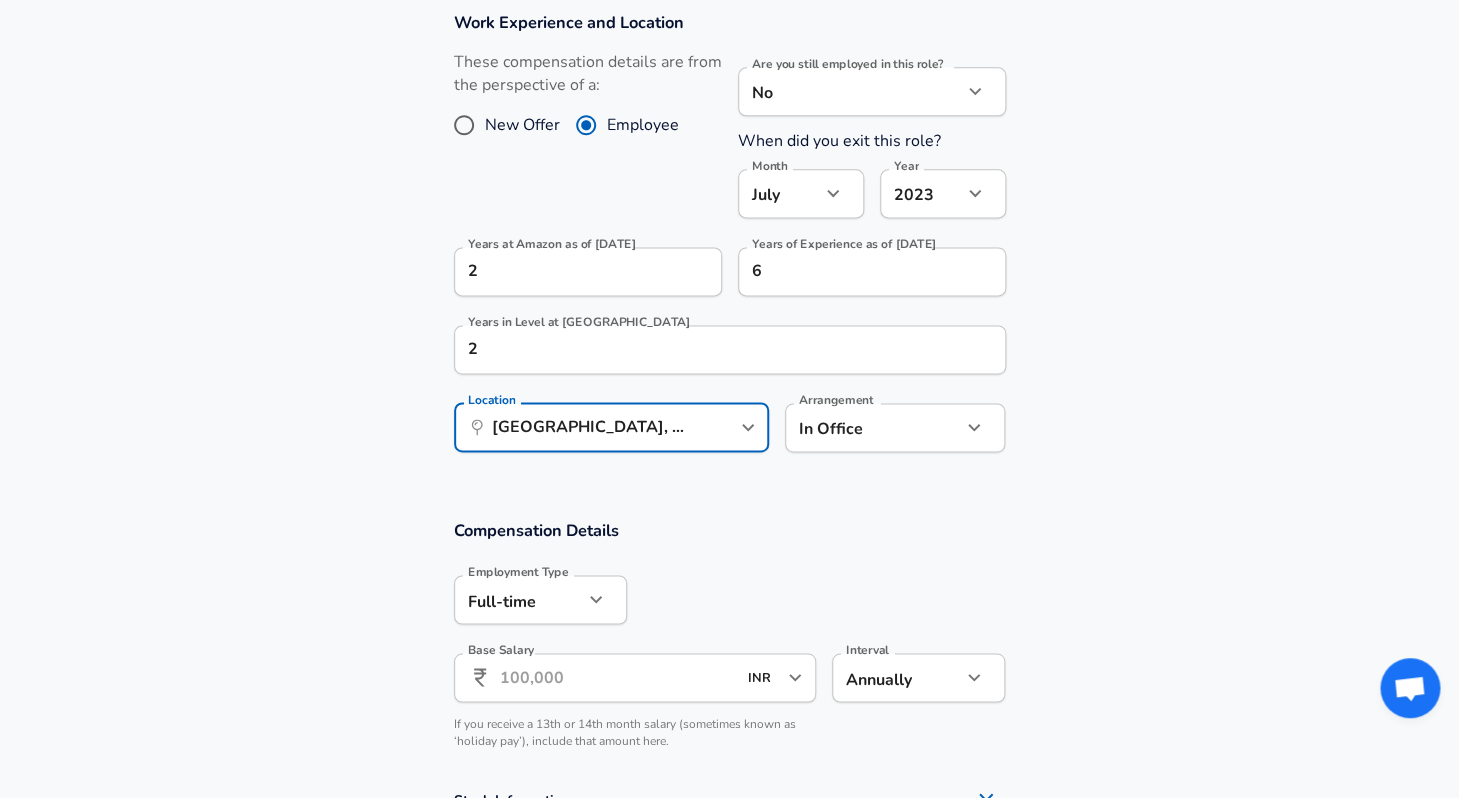 click on "Restart Add Your Salary Upload your offer letter   to verify your submission Enhance Privacy and Anonymity Yes Automatically hides specific fields until there are enough submissions to safely display the full details.   More Details Based on your submission and the data points that we have already collected, we will automatically hide and anonymize specific fields if there aren't enough data points to remain sufficiently anonymous. Company & Title Information   Enter the company you received your offer from Company Amazon Company   Select the title that closest resembles your official title. This should be similar to the title that was present on your offer letter. Title Business Intelligence Engineer Title   Select a job family that best fits your role. If you can't find one, select 'Other' to enter a custom job family Job Family Software Engineer Job Family   Select a Specialization that best fits your role. If you can't find one, select 'Other' to enter a custom specialization Select Specialization Data" at bounding box center [729, -501] 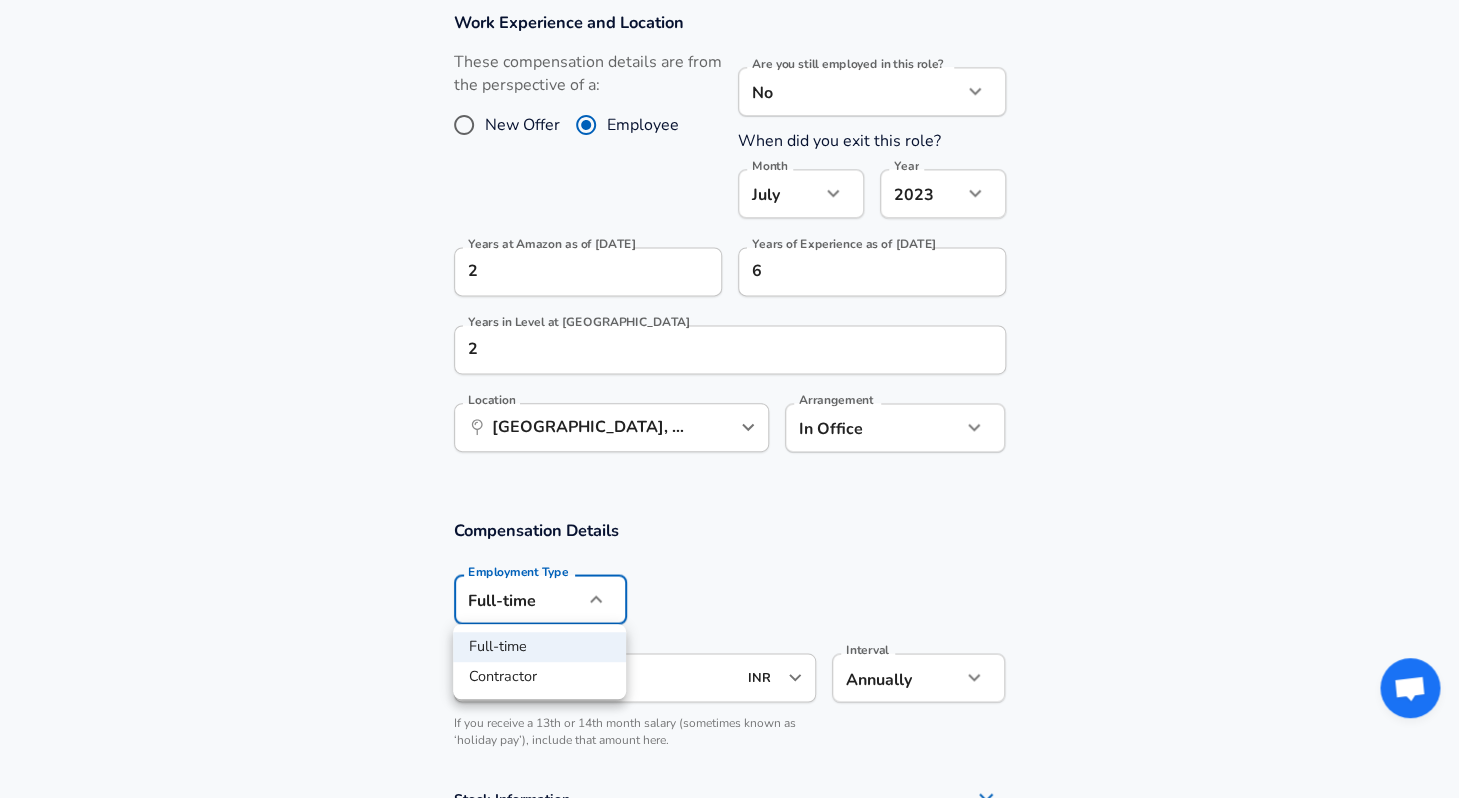 click at bounding box center [729, 399] 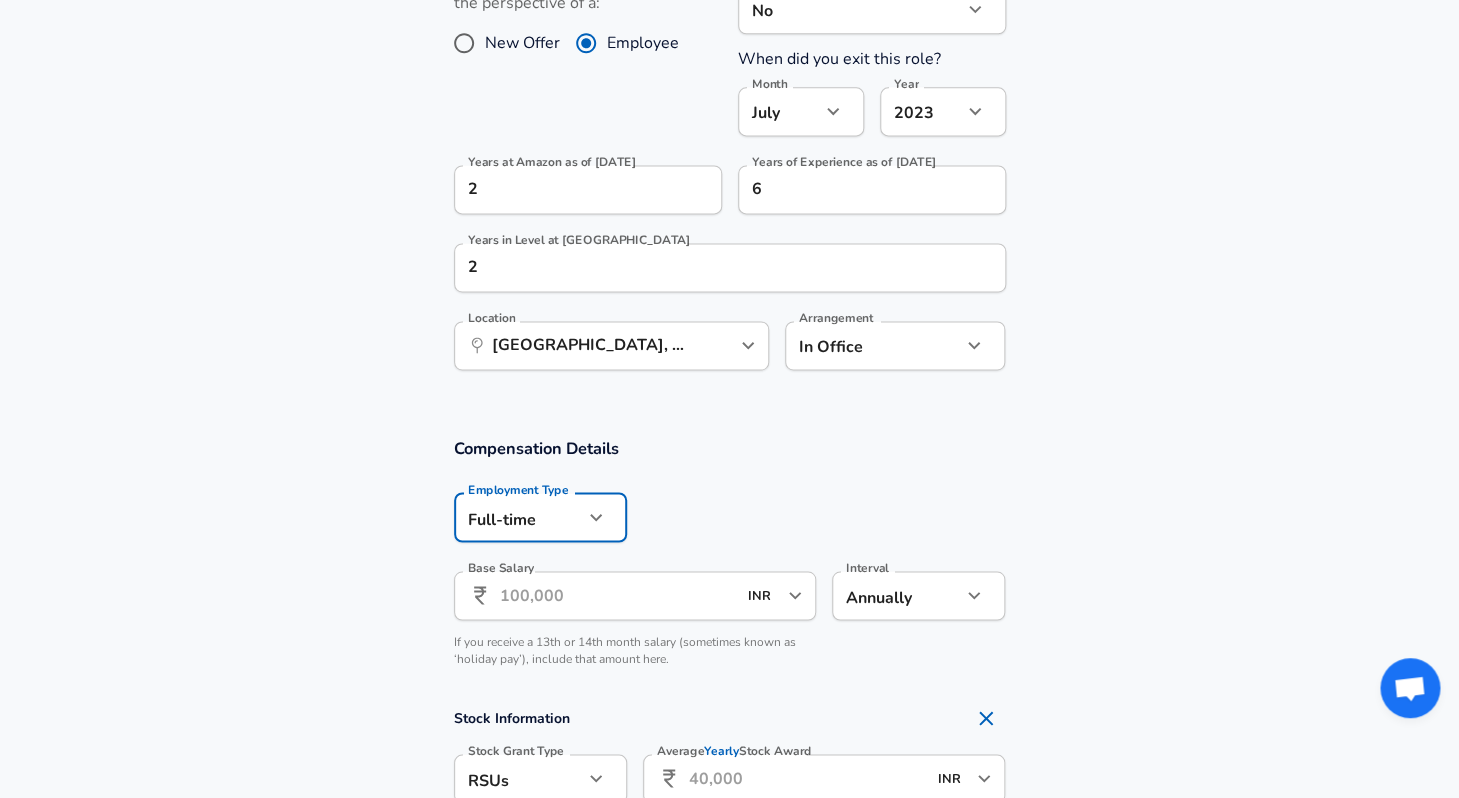 scroll, scrollTop: 1037, scrollLeft: 0, axis: vertical 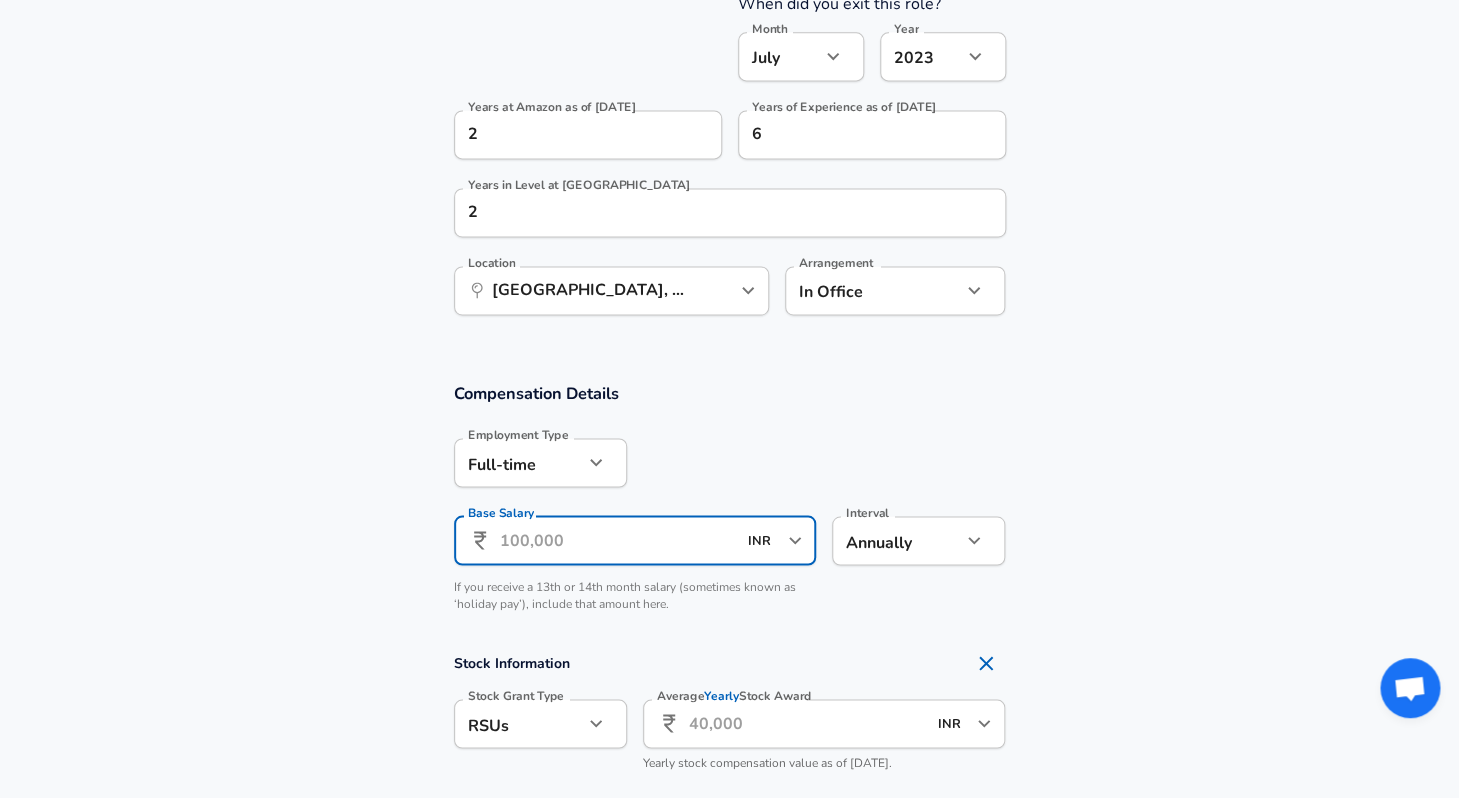 click on "Base Salary" at bounding box center (618, 540) 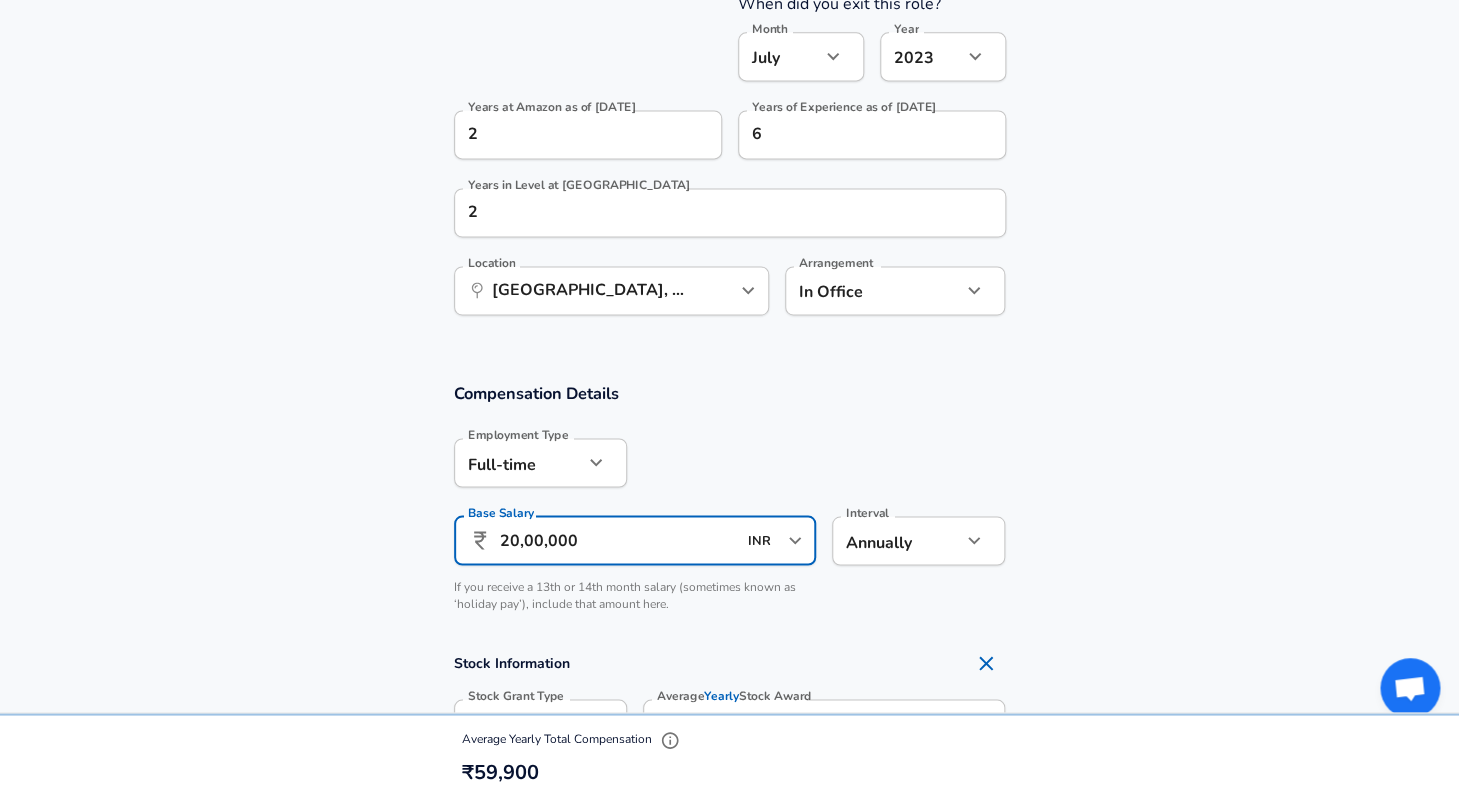 type on "20,00,000" 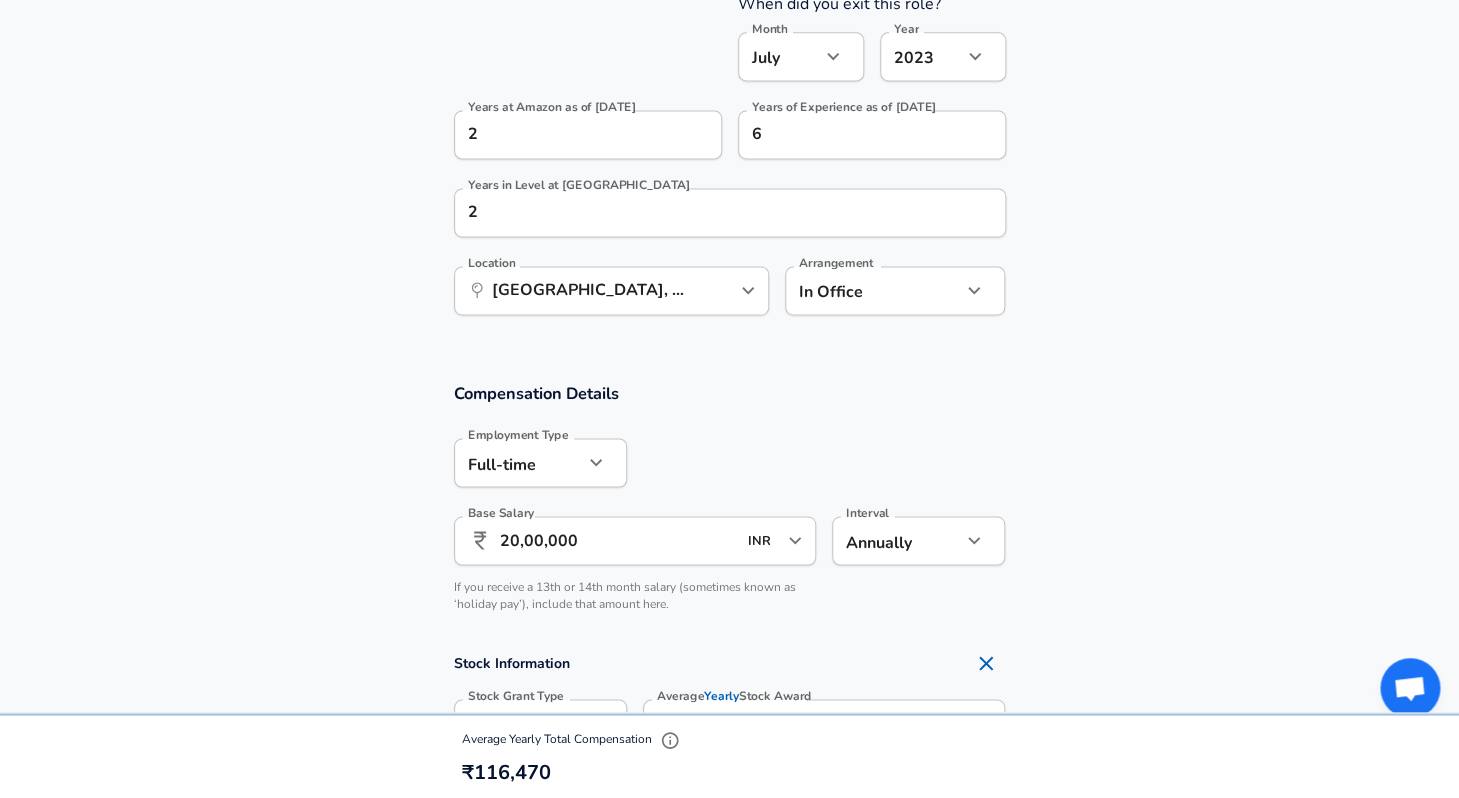 click on "Stock Information" at bounding box center (730, 663) 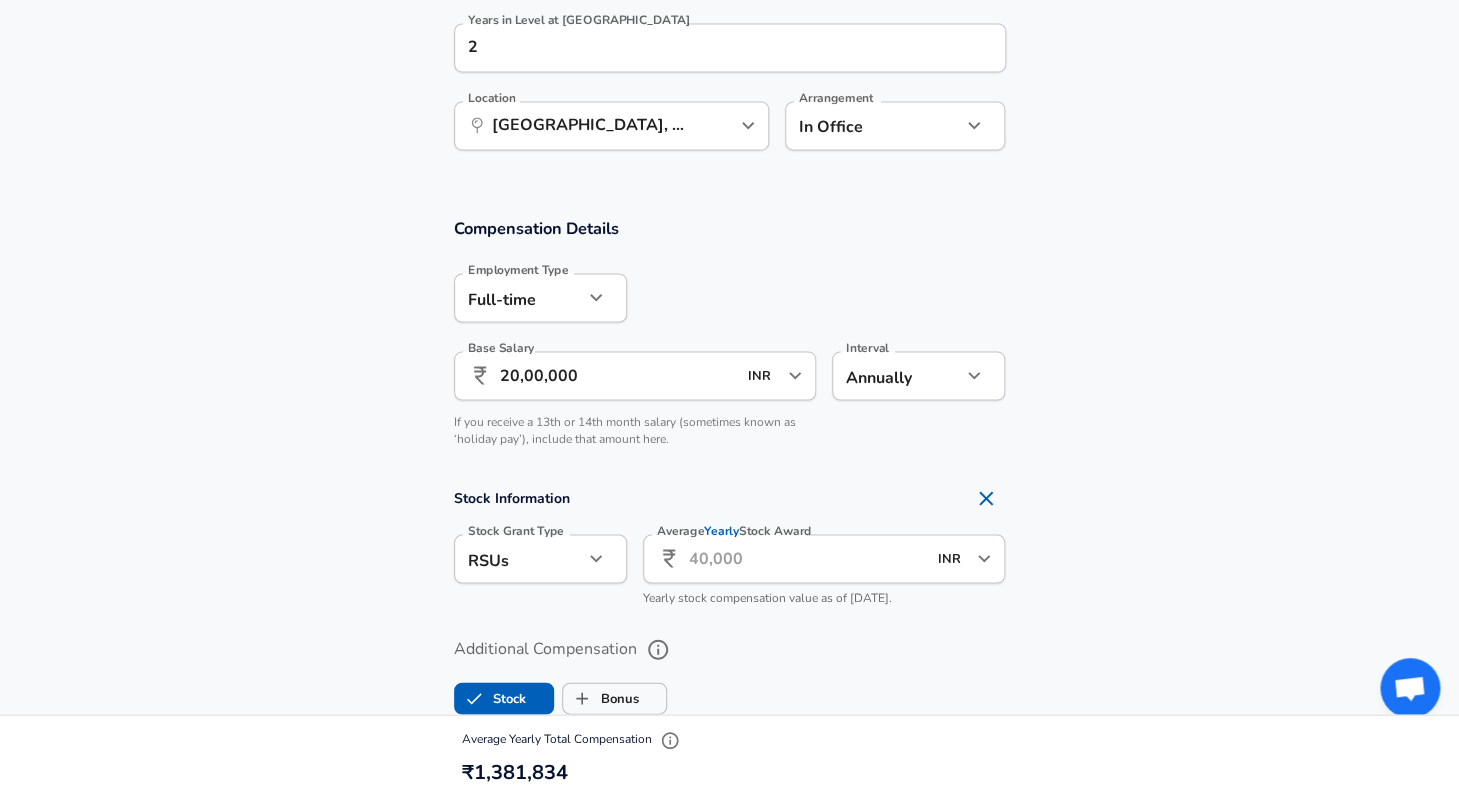 scroll, scrollTop: 1217, scrollLeft: 0, axis: vertical 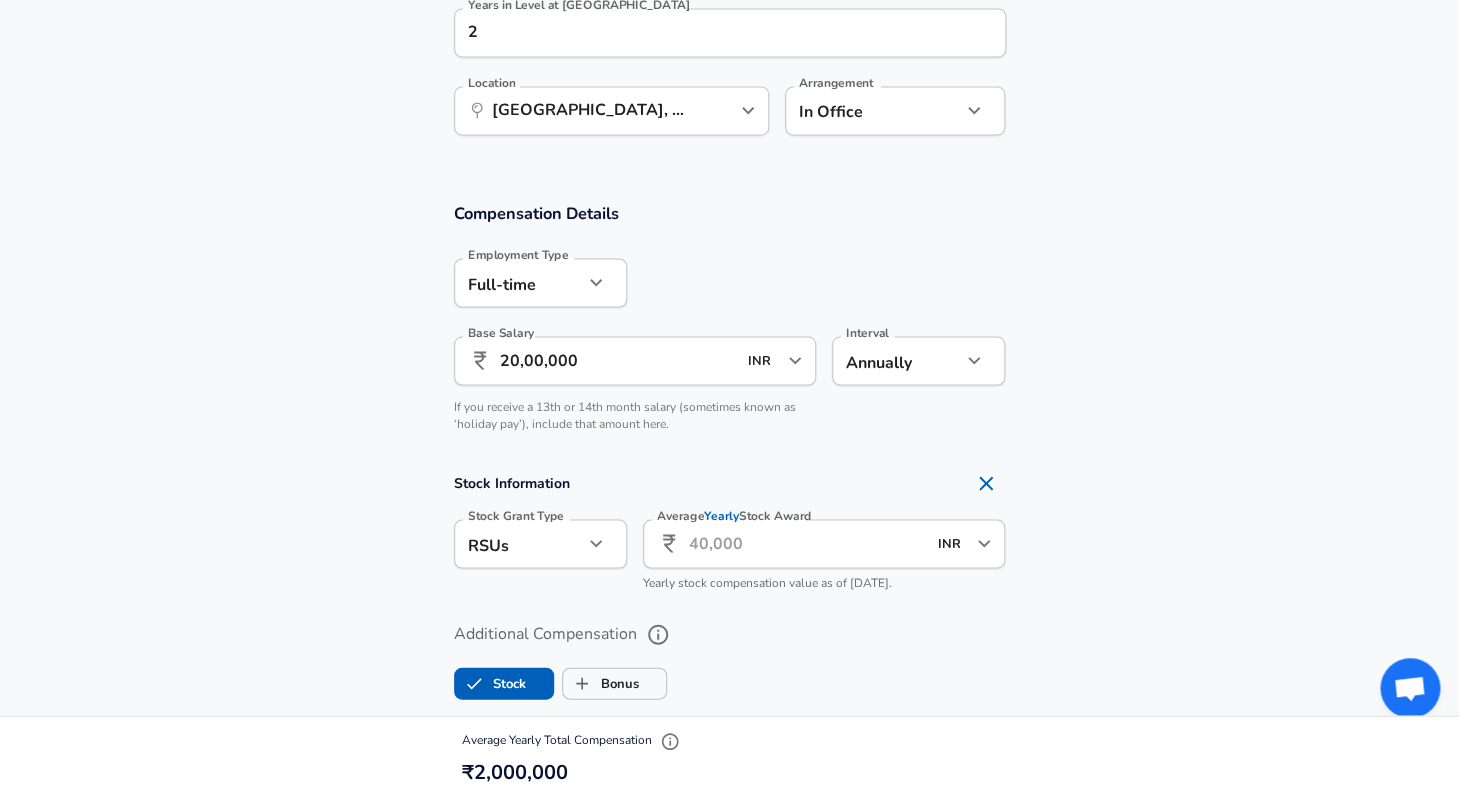 click on "Average  Yearly  Stock Award" at bounding box center [807, 543] 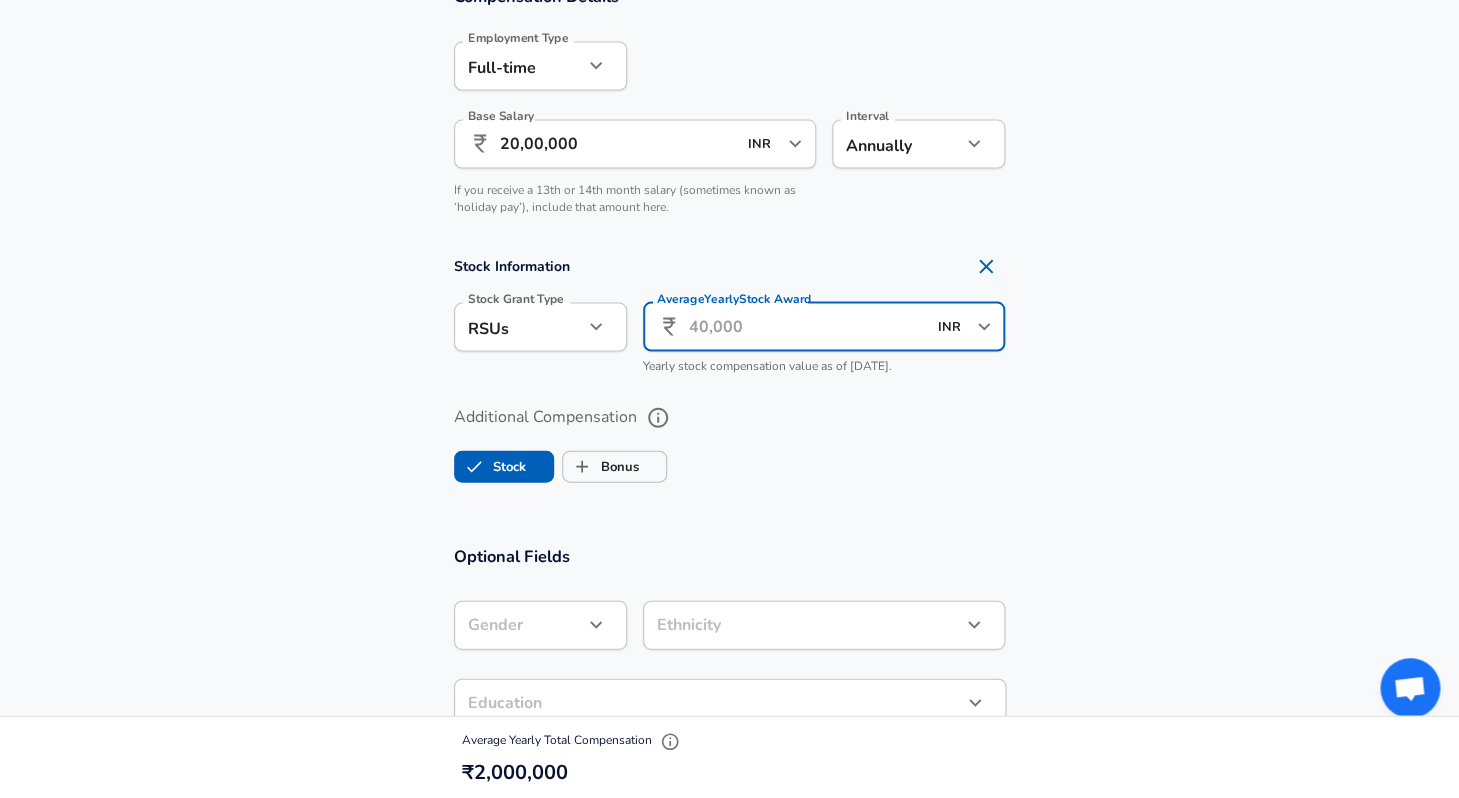 scroll, scrollTop: 1440, scrollLeft: 0, axis: vertical 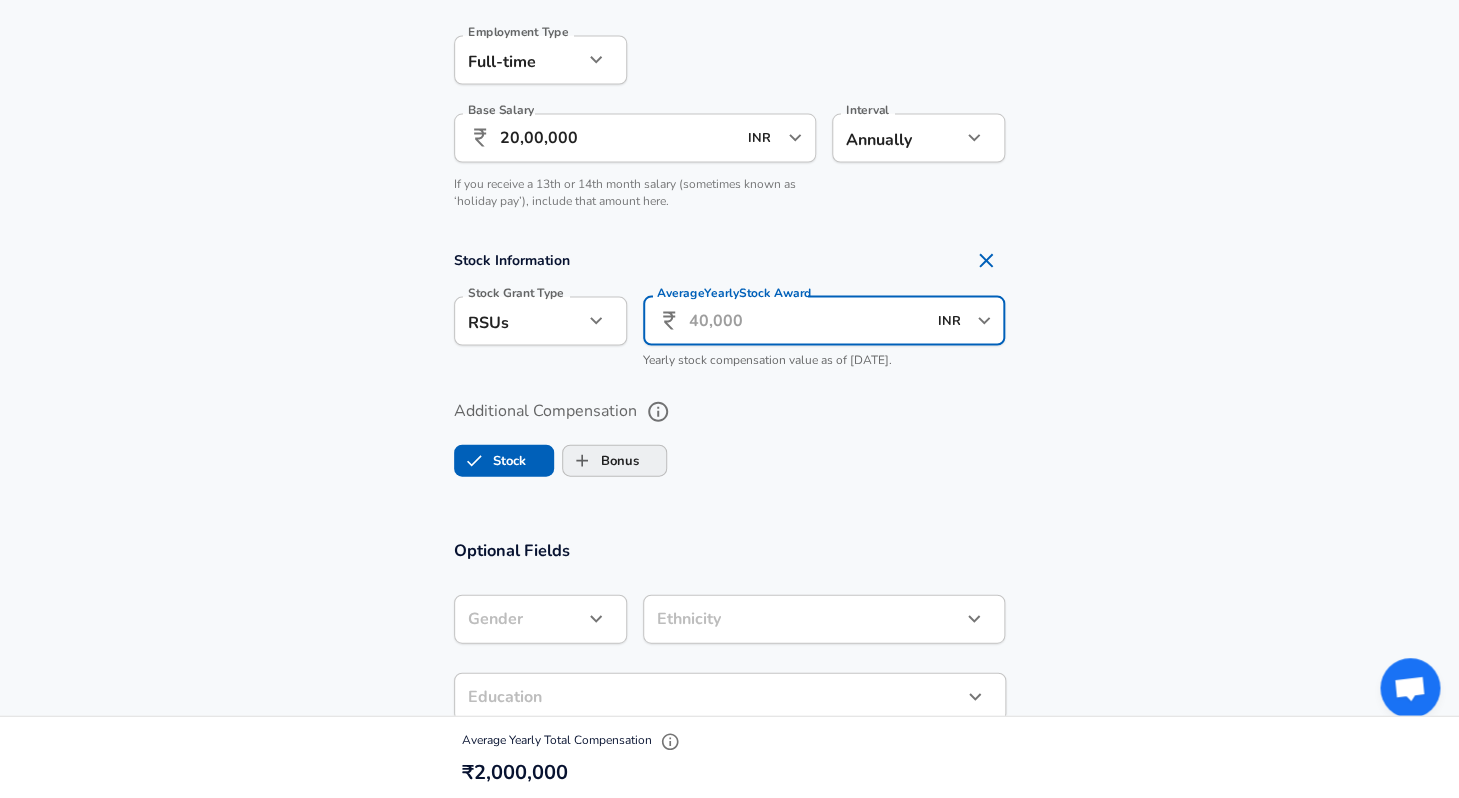 click on "Bonus" at bounding box center [601, 460] 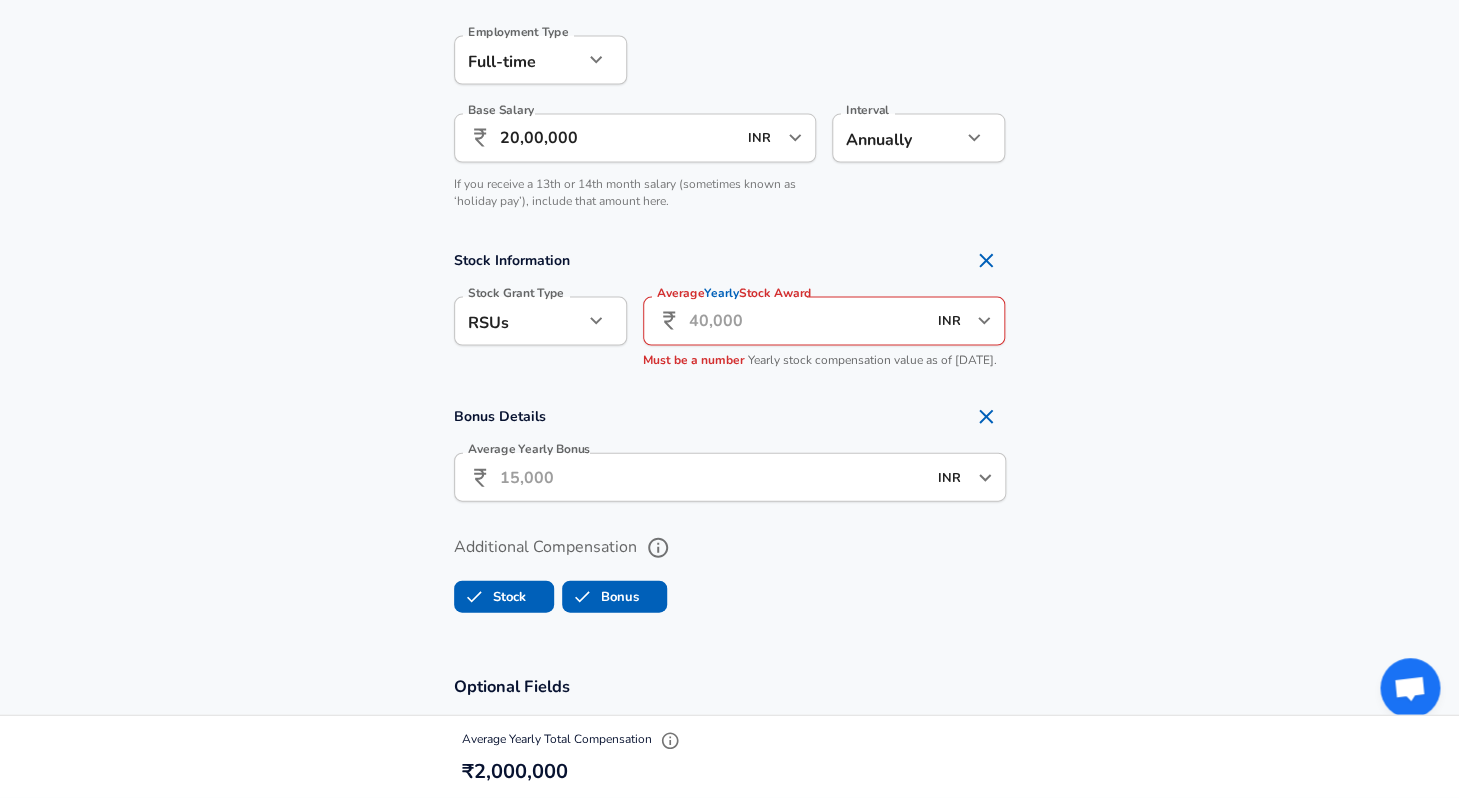 checkbox on "true" 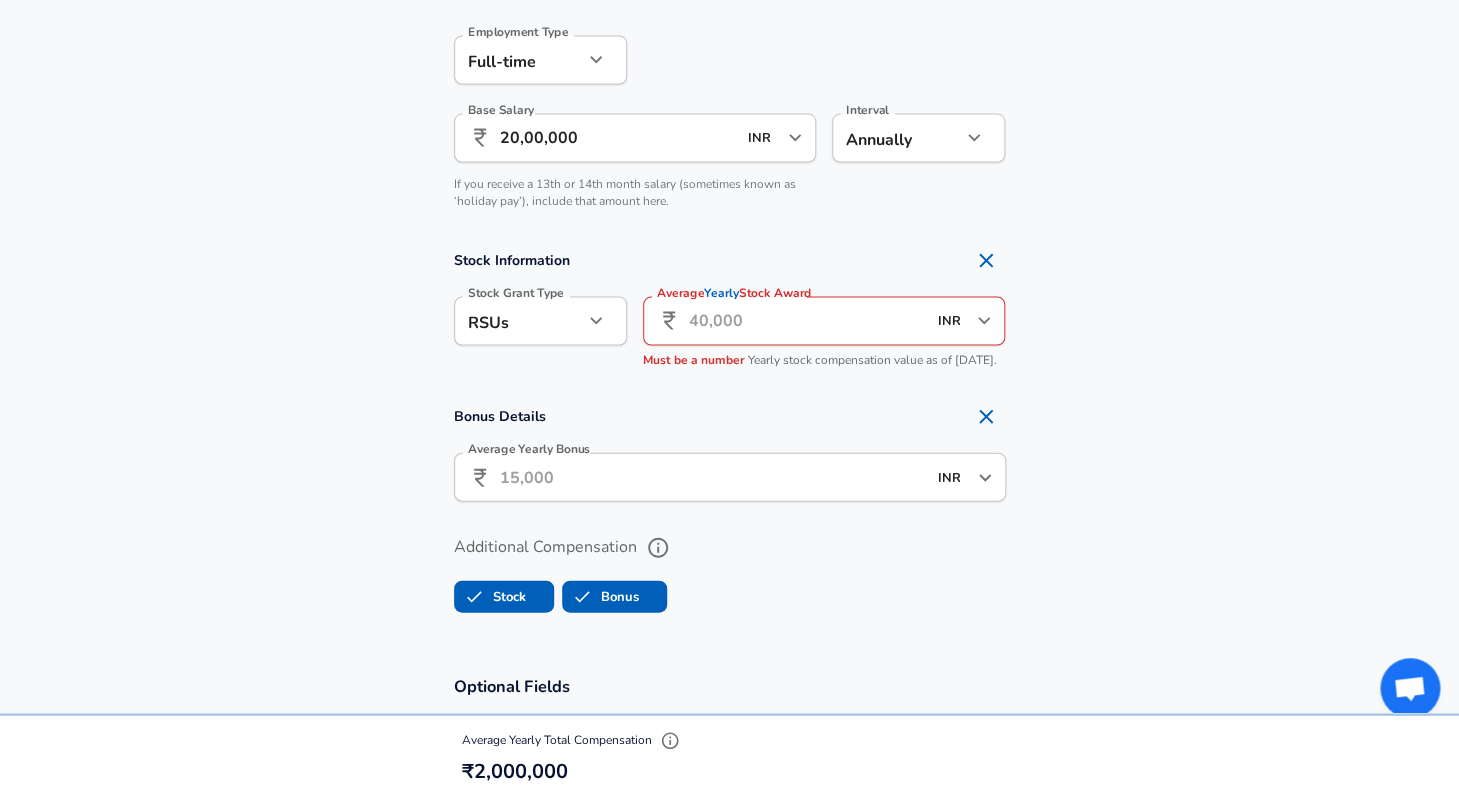 click on "Average Yearly Bonus" at bounding box center [713, 476] 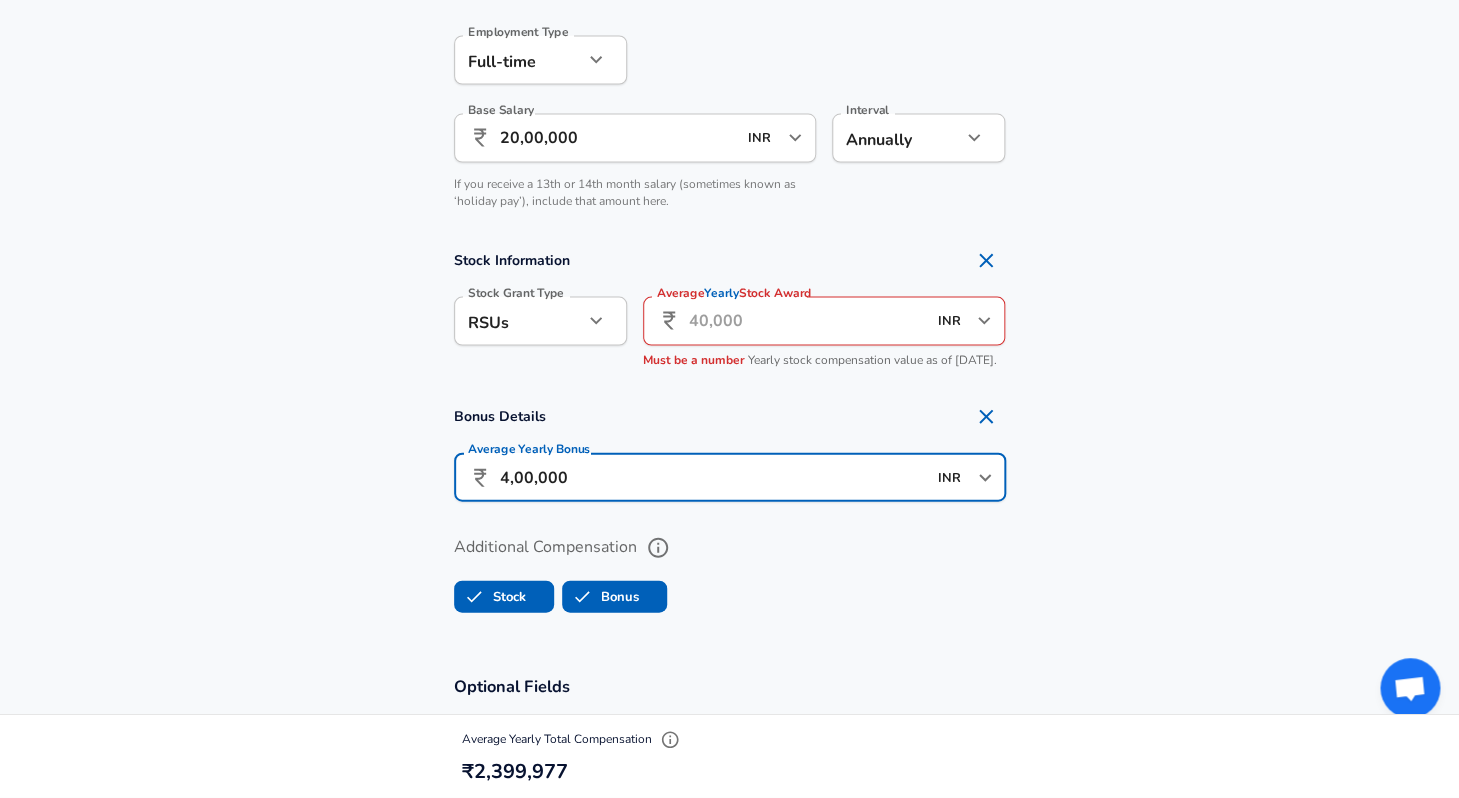 type on "4,00,000" 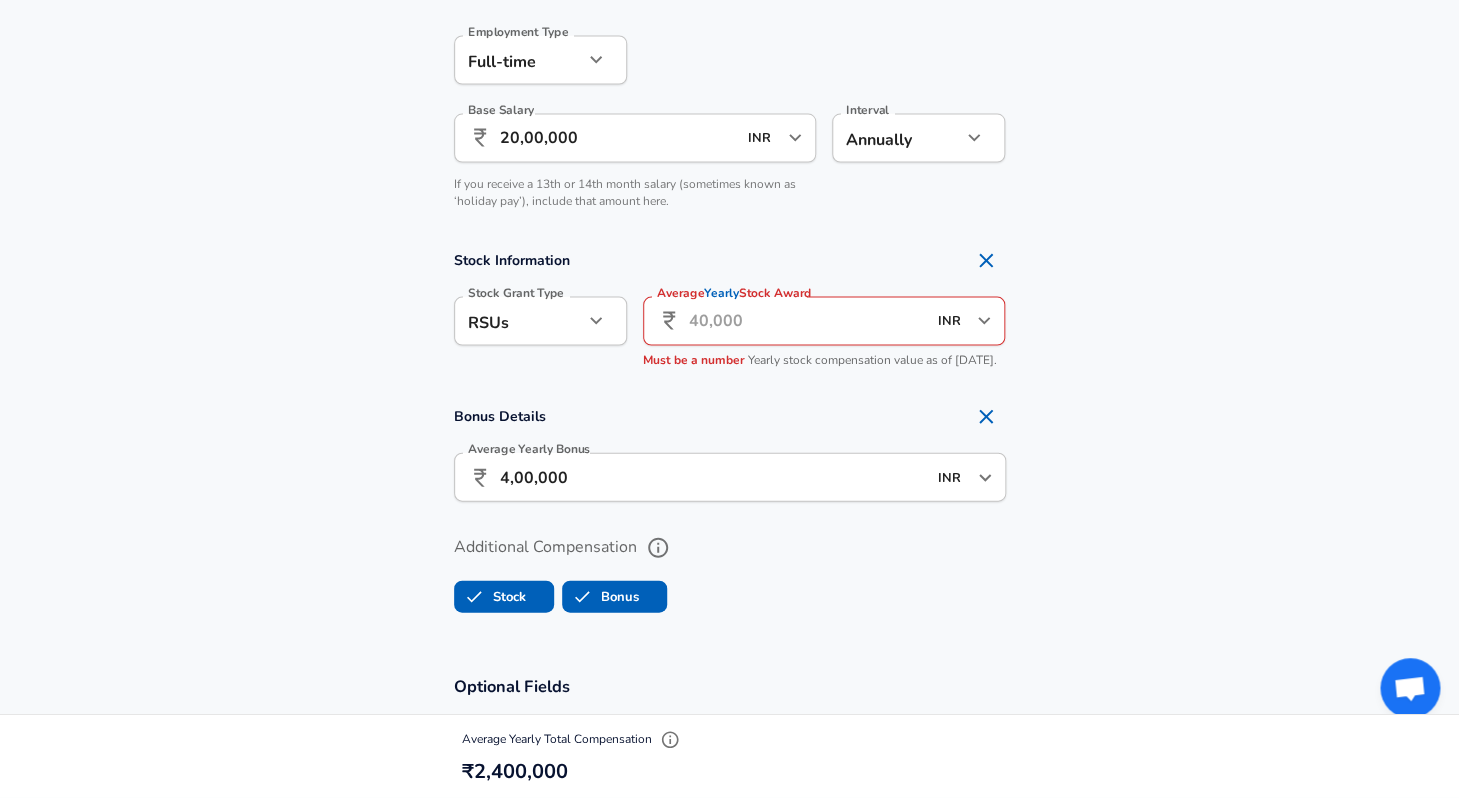 click on "20,00,000" at bounding box center [618, 137] 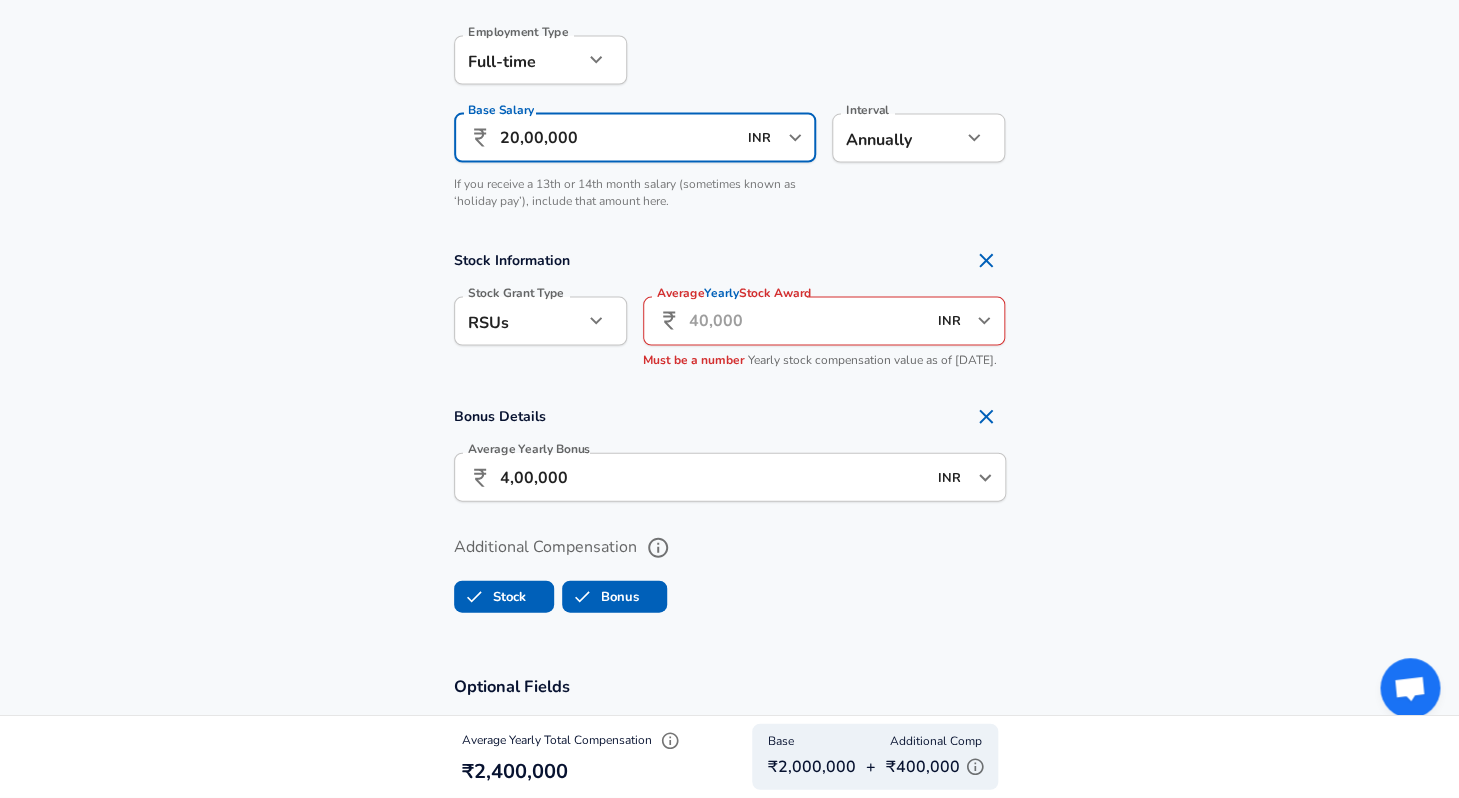 click on "20,00,000" at bounding box center (618, 137) 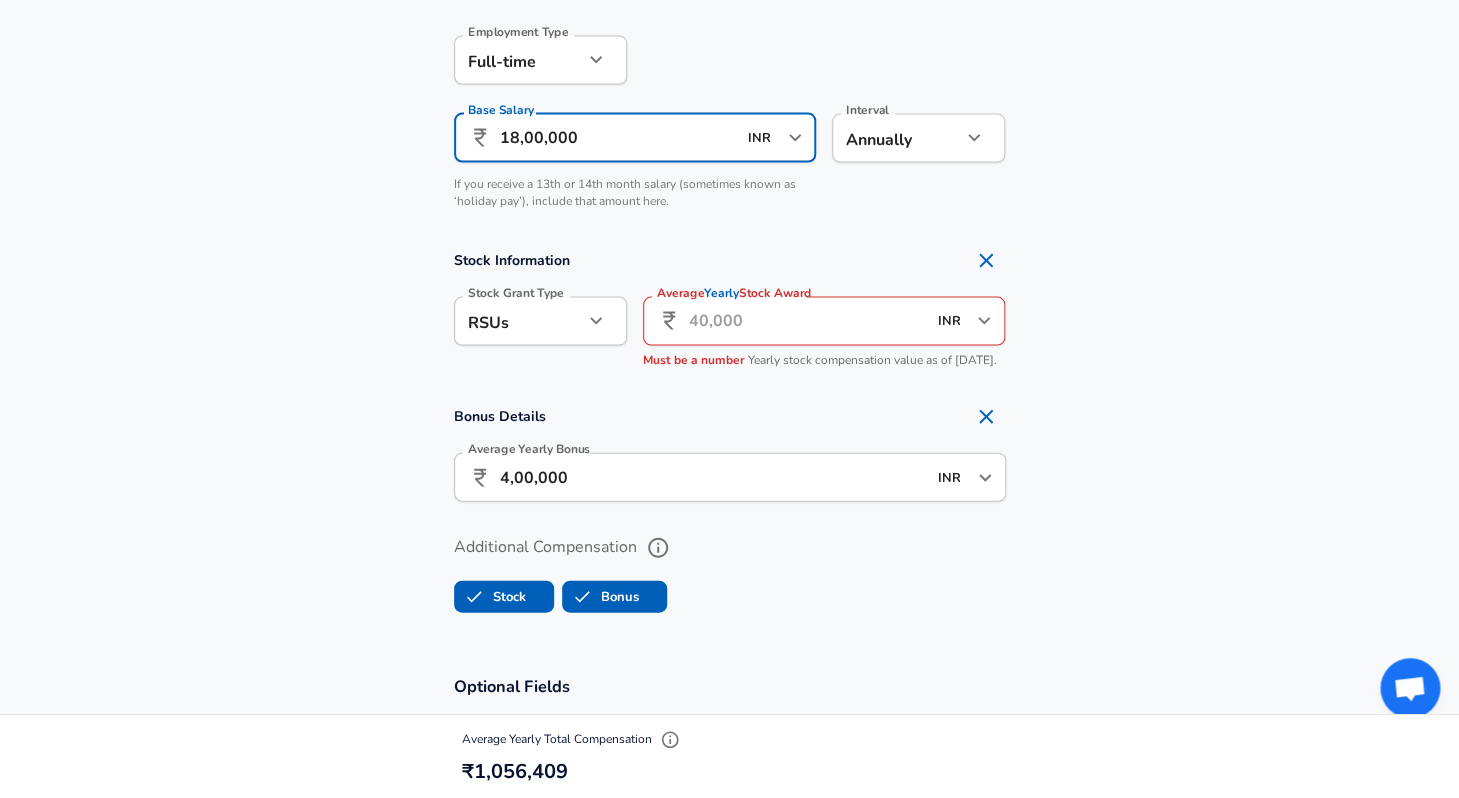 type on "18,00,000" 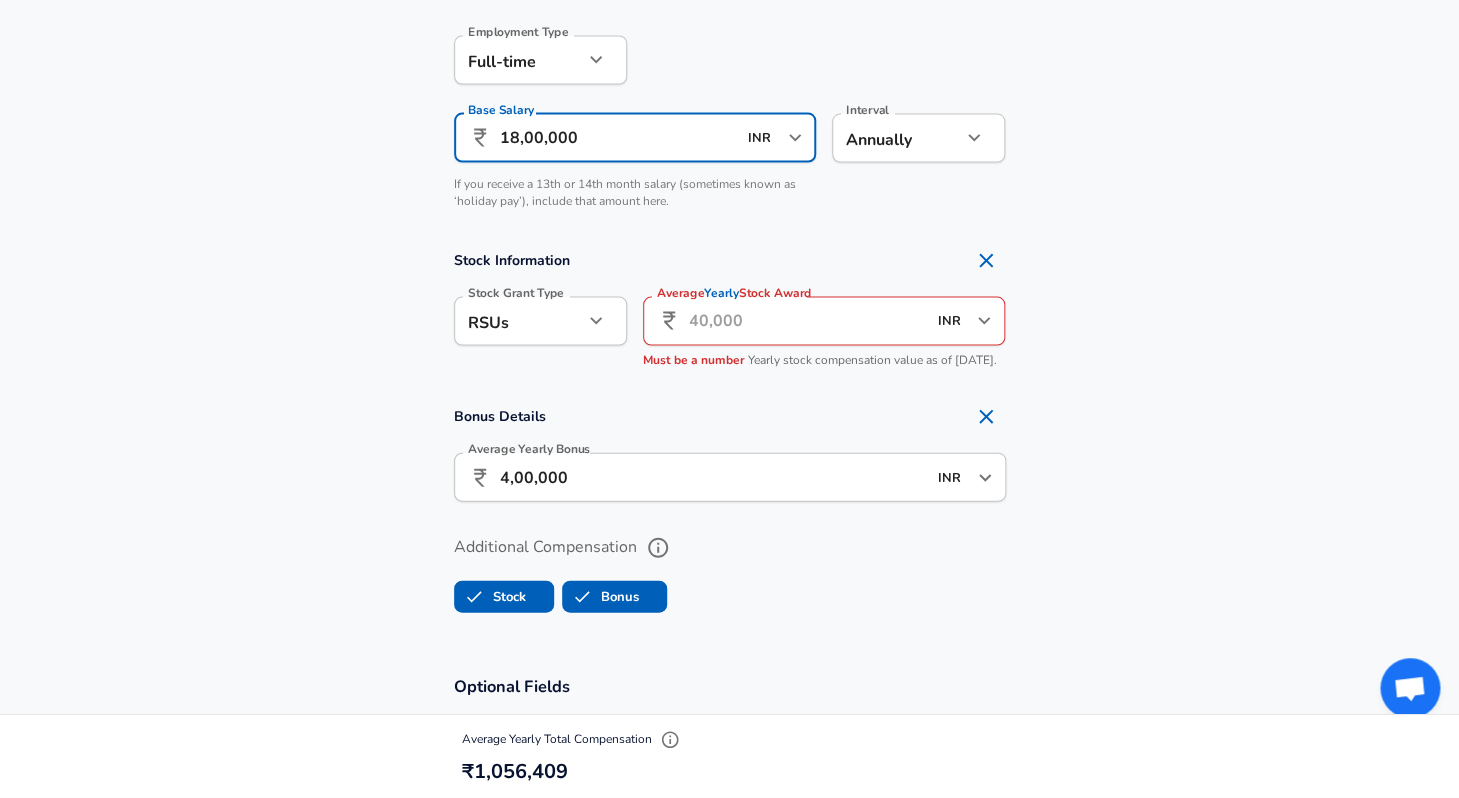 click on "Compensation Details Employment Type [DEMOGRAPHIC_DATA] full_time Employment Type Base Salary ​ 18,00,000 INR ​ Base Salary Interval Annually yearly Interval If you receive a 13th or 14th month salary (sometimes known as ‘holiday pay’), include that amount here.  Stock Information  Stock Grant Type RSUs stock Stock Grant Type Average  Yearly  Stock Award ​ INR ​ Average  Yearly  Stock Award Must be a number   Yearly stock compensation value as of [DATE]. Bonus Details  Average Yearly Bonus ​ 4,00,000 INR ​ Average Yearly Bonus Additional Compensation   Stock Bonus" at bounding box center (729, 305) 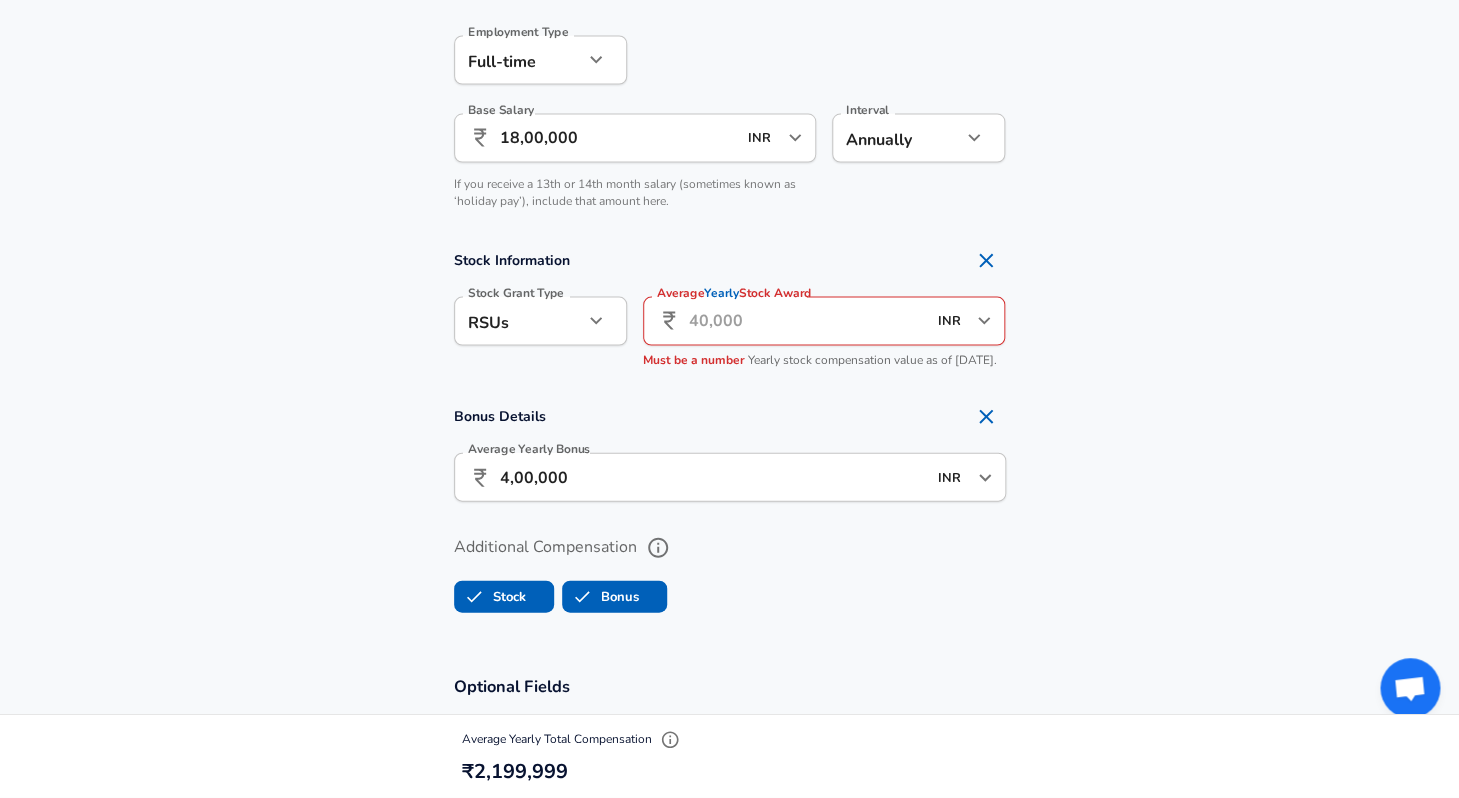 click on "Average  Yearly  Stock Award" at bounding box center [807, 320] 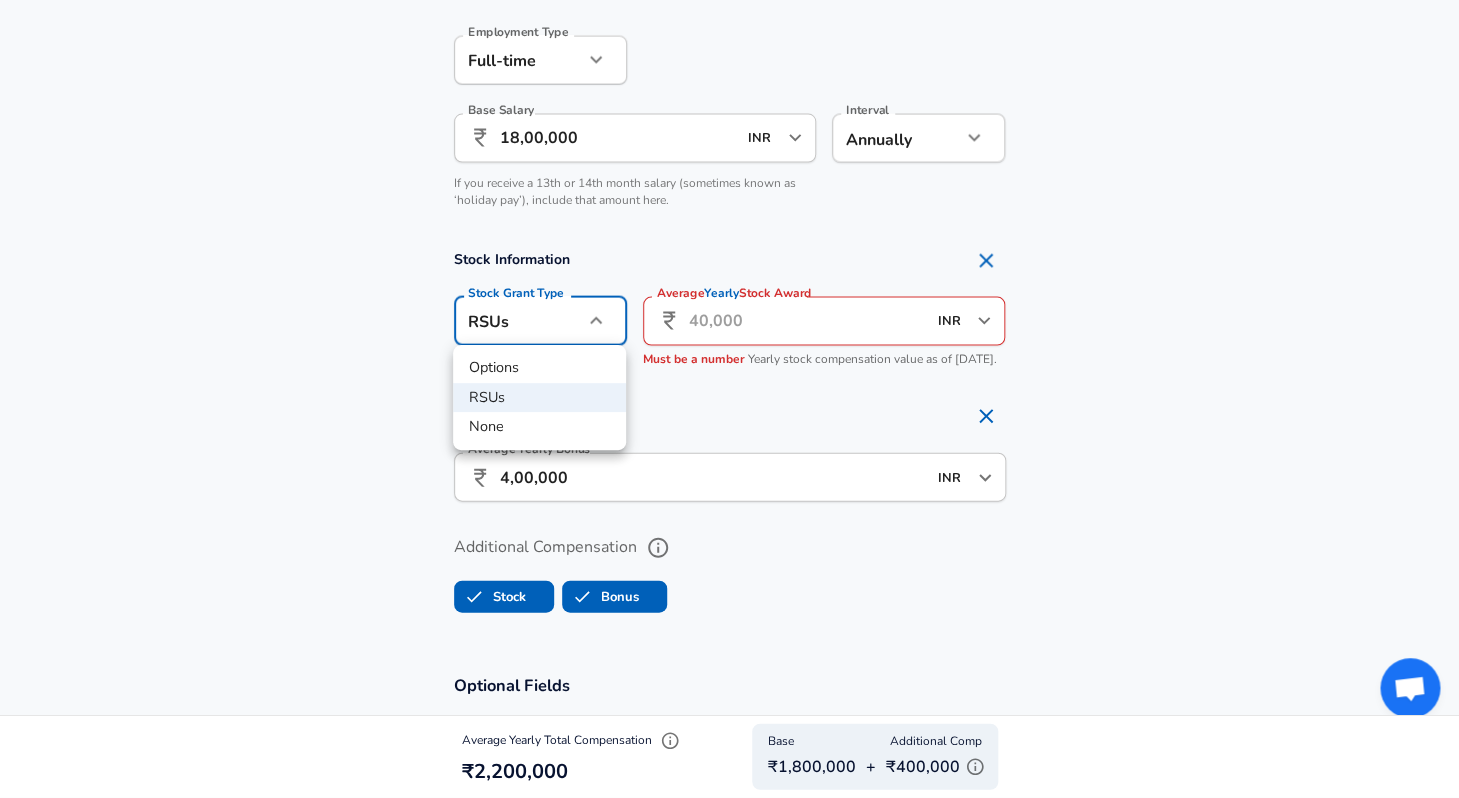click on "Restart Add Your Salary Upload your offer letter   to verify your submission Enhance Privacy and Anonymity Yes Automatically hides specific fields until there are enough submissions to safely display the full details.   More Details Based on your submission and the data points that we have already collected, we will automatically hide and anonymize specific fields if there aren't enough data points to remain sufficiently anonymous. Company & Title Information   Enter the company you received your offer from Company Amazon Company   Select the title that closest resembles your official title. This should be similar to the title that was present on your offer letter. Title Business Intelligence Engineer Title   Select a job family that best fits your role. If you can't find one, select 'Other' to enter a custom job family Job Family Software Engineer Job Family   Select a Specialization that best fits your role. If you can't find one, select 'Other' to enter a custom specialization Select Specialization Data" at bounding box center [729, -1041] 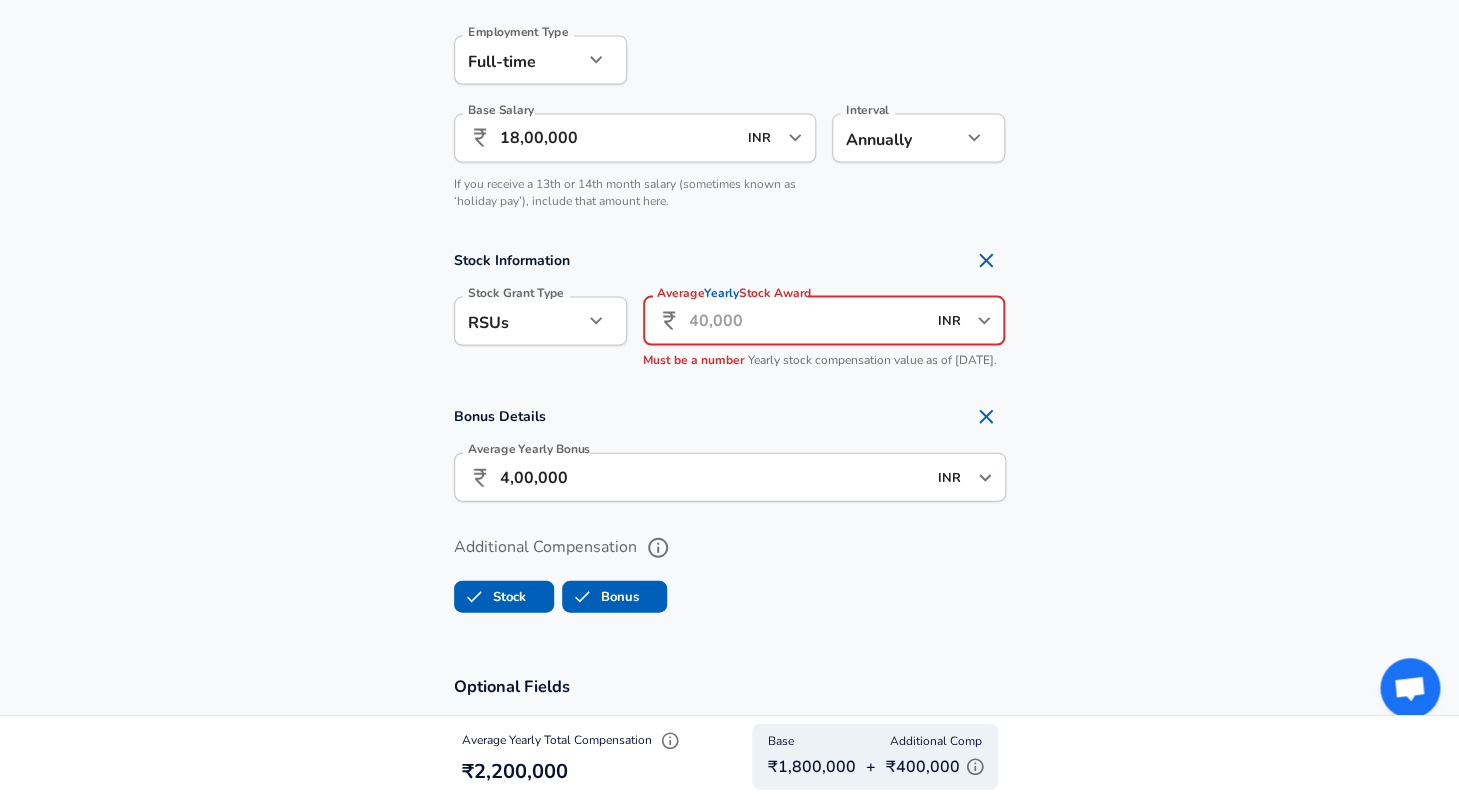 click on "Average  Yearly  Stock Award" at bounding box center [807, 320] 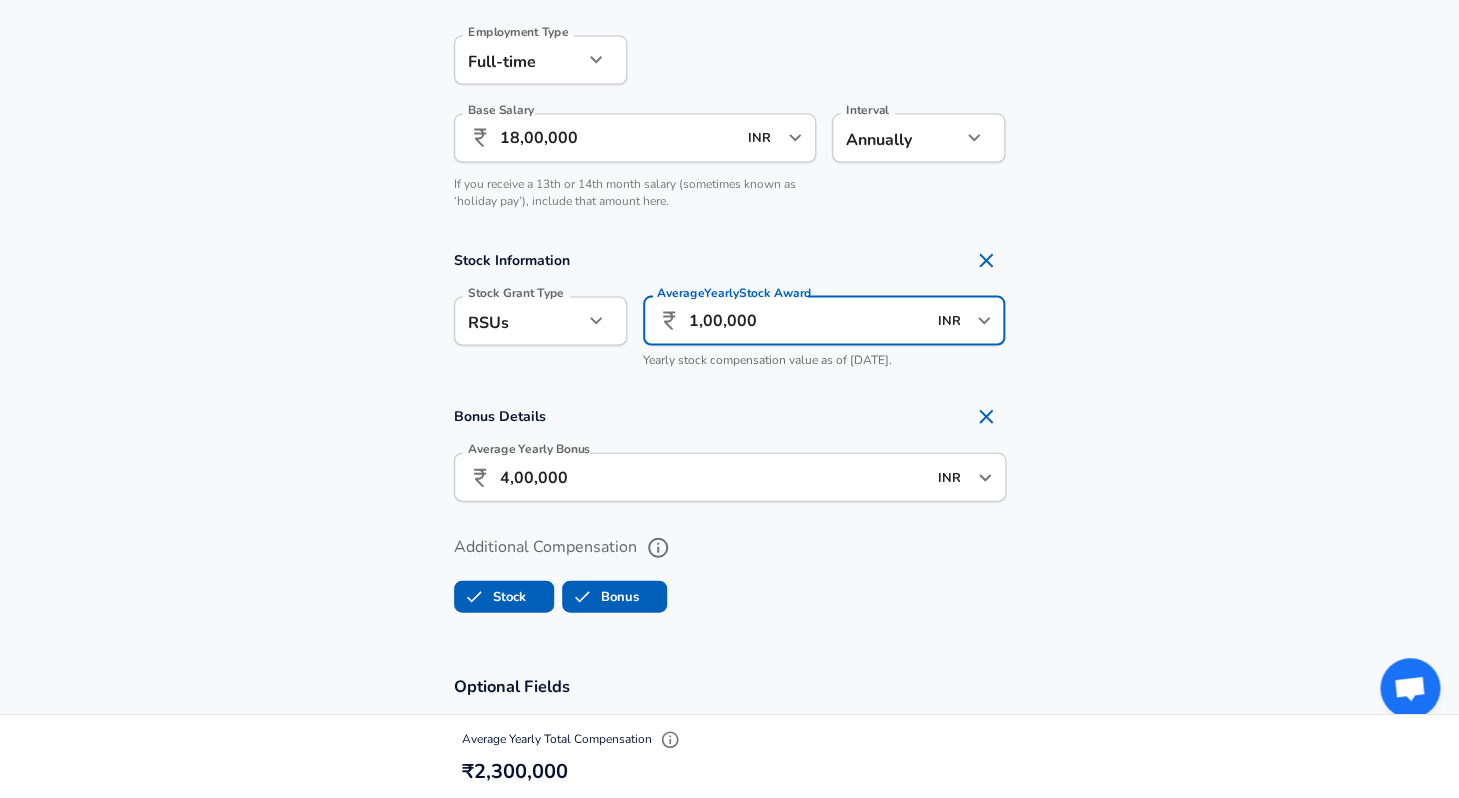 type on "1,00,000" 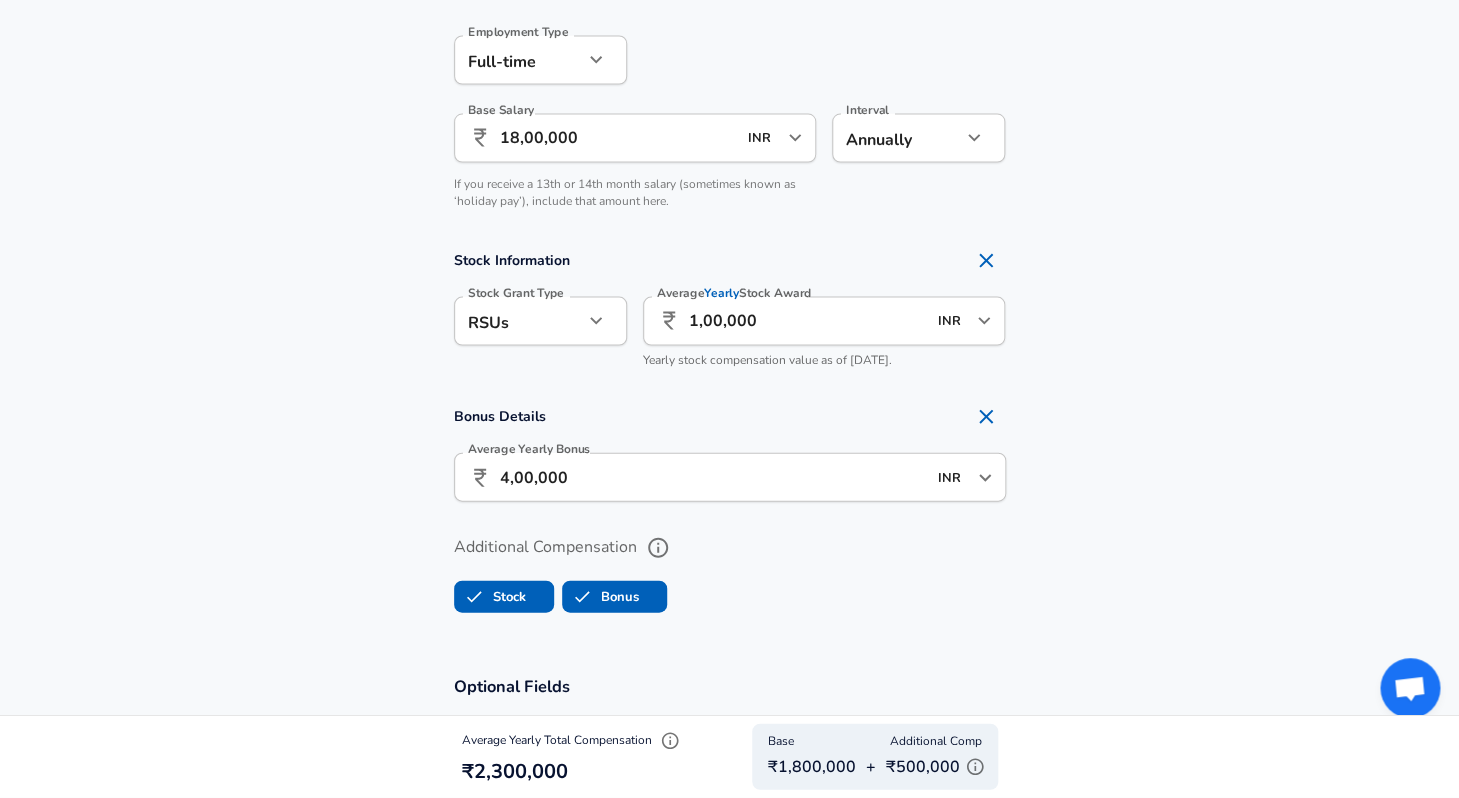 click on "Bonus Details" at bounding box center [730, 416] 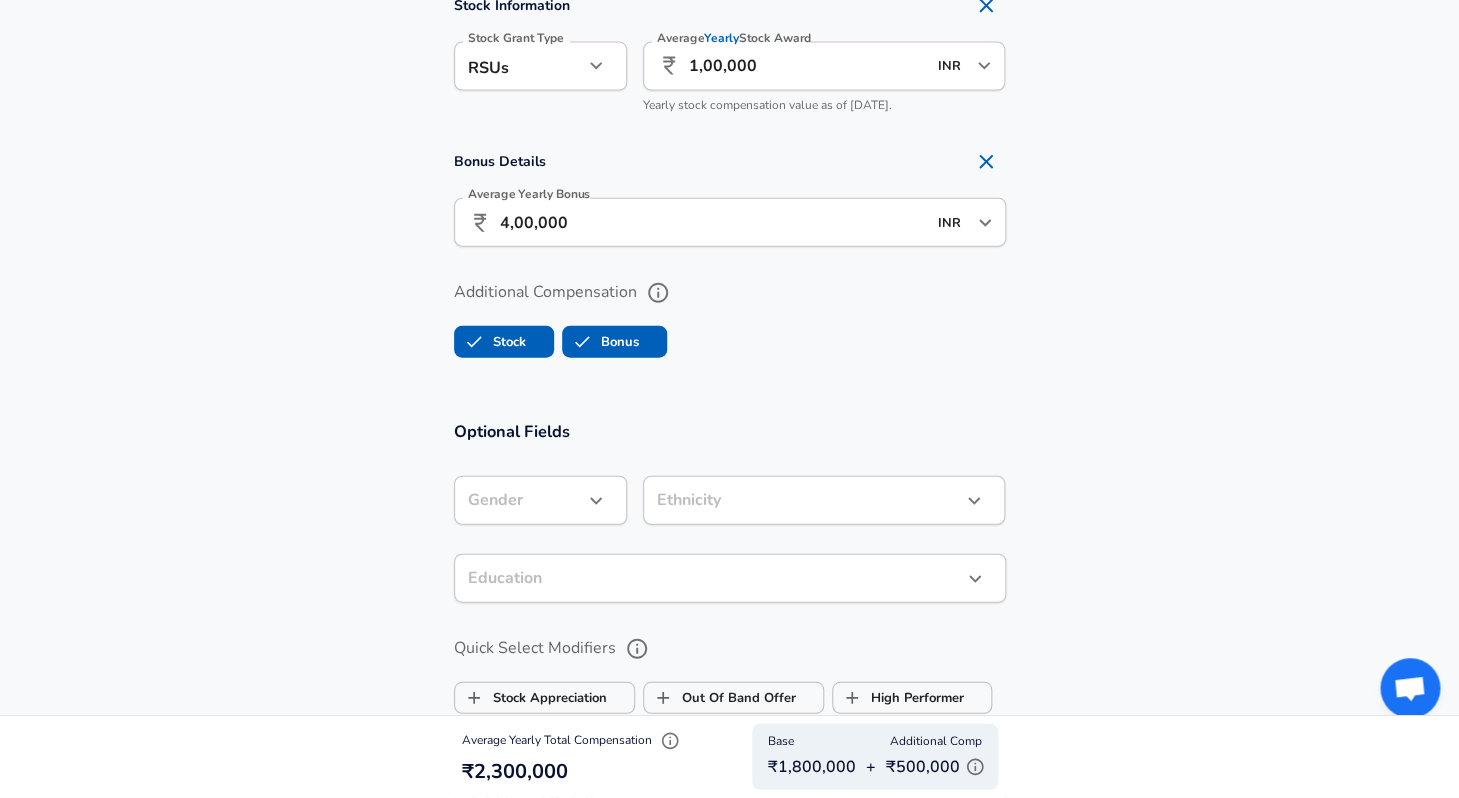 scroll, scrollTop: 1700, scrollLeft: 0, axis: vertical 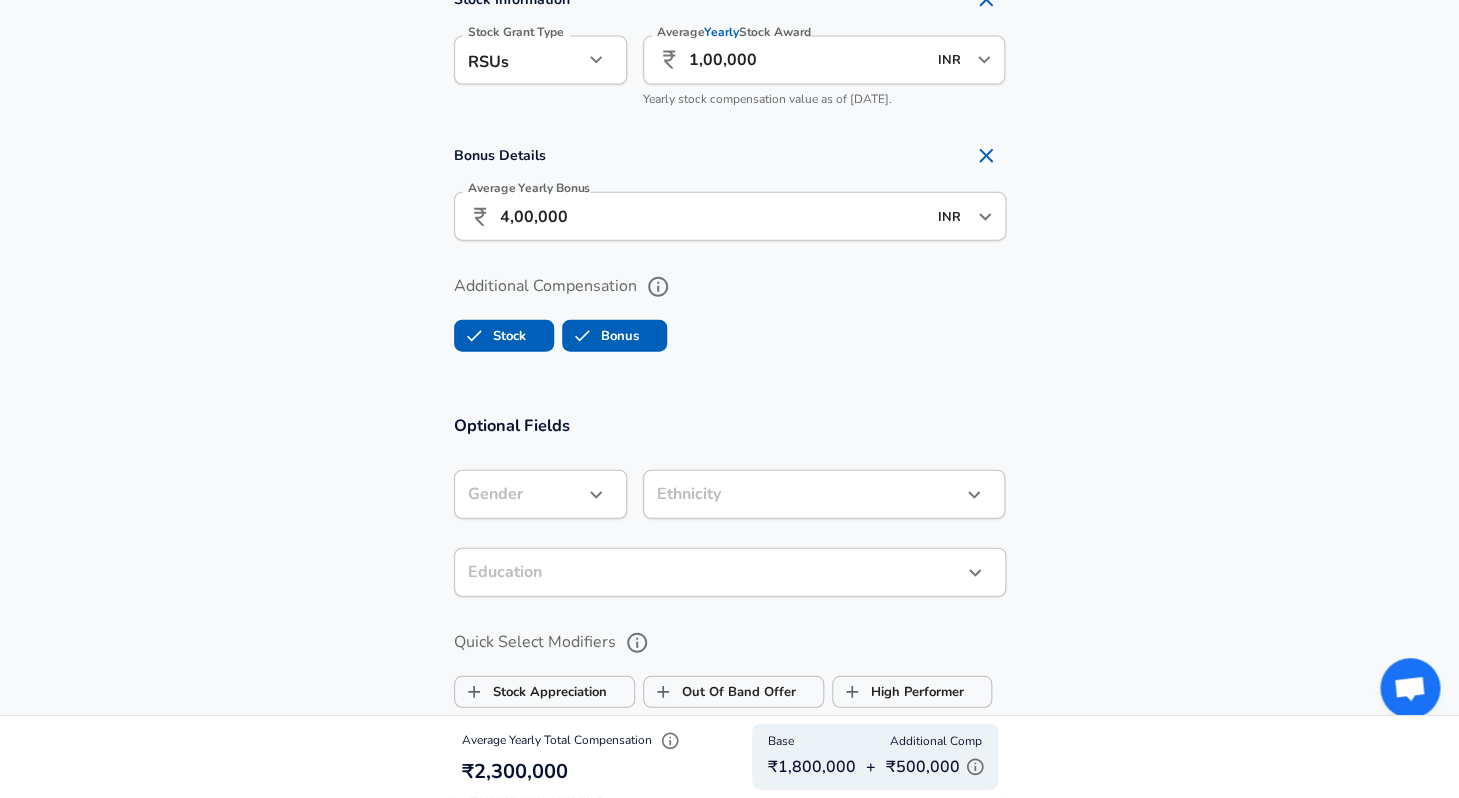 click 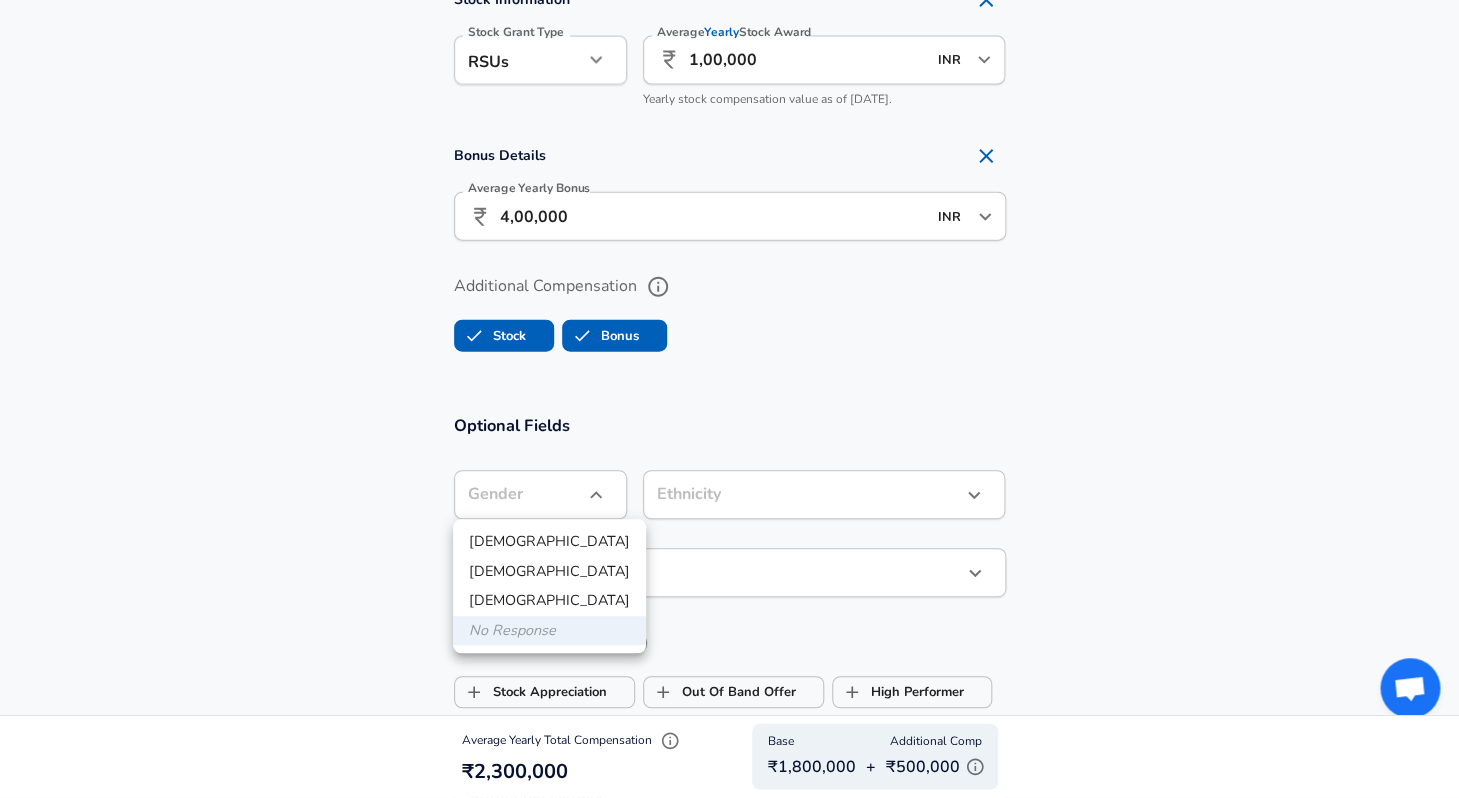 click on "[DEMOGRAPHIC_DATA]" at bounding box center (549, 572) 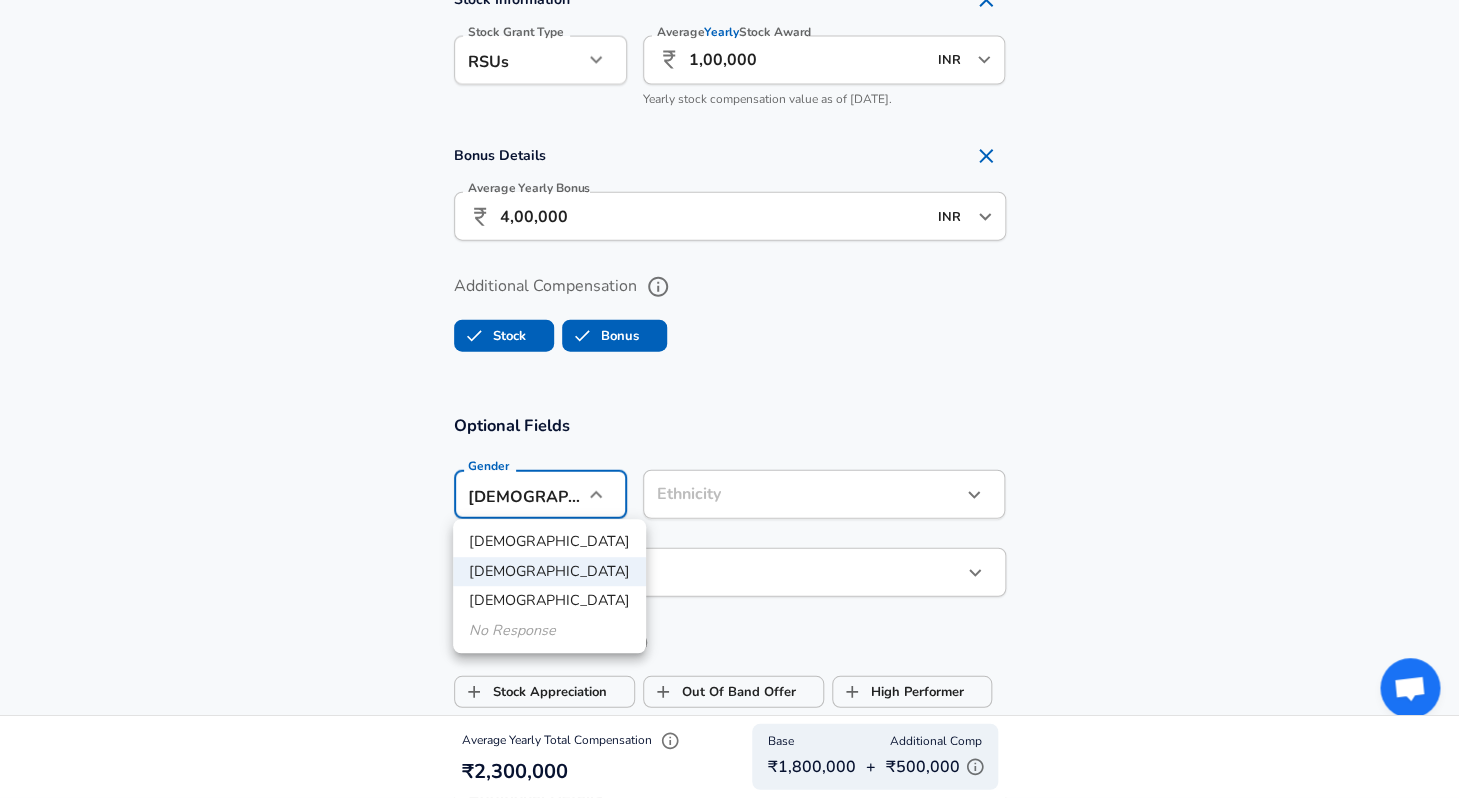 click on "Restart Add Your Salary Upload your offer letter   to verify your submission Enhance Privacy and Anonymity Yes Automatically hides specific fields until there are enough submissions to safely display the full details.   More Details Based on your submission and the data points that we have already collected, we will automatically hide and anonymize specific fields if there aren't enough data points to remain sufficiently anonymous. Company & Title Information   Enter the company you received your offer from Company Amazon Company   Select the title that closest resembles your official title. This should be similar to the title that was present on your offer letter. Title Business Intelligence Engineer Title   Select a job family that best fits your role. If you can't find one, select 'Other' to enter a custom job family Job Family Software Engineer Job Family   Select a Specialization that best fits your role. If you can't find one, select 'Other' to enter a custom specialization Select Specialization Data" at bounding box center (729, -1301) 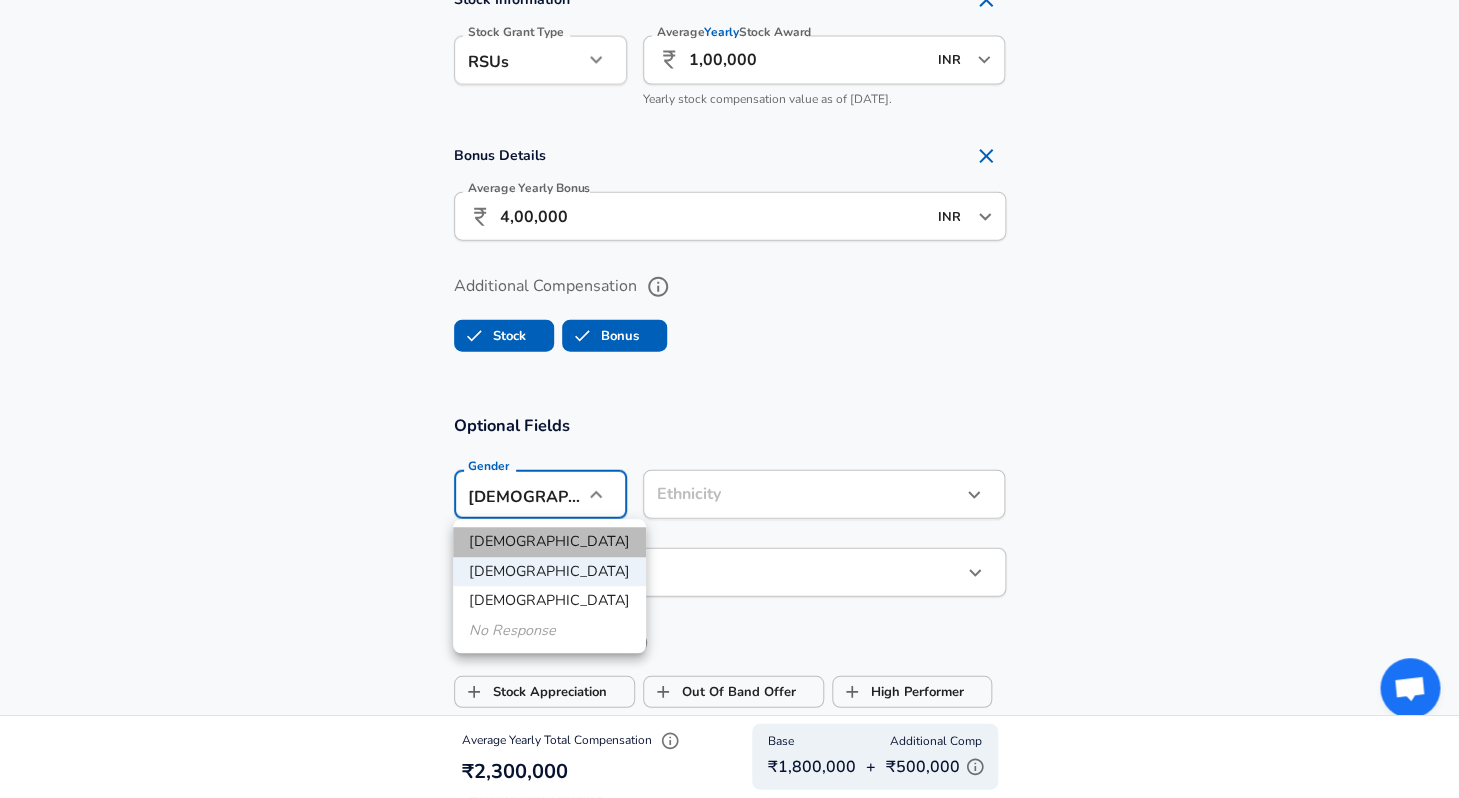 click on "[DEMOGRAPHIC_DATA]" at bounding box center (549, 542) 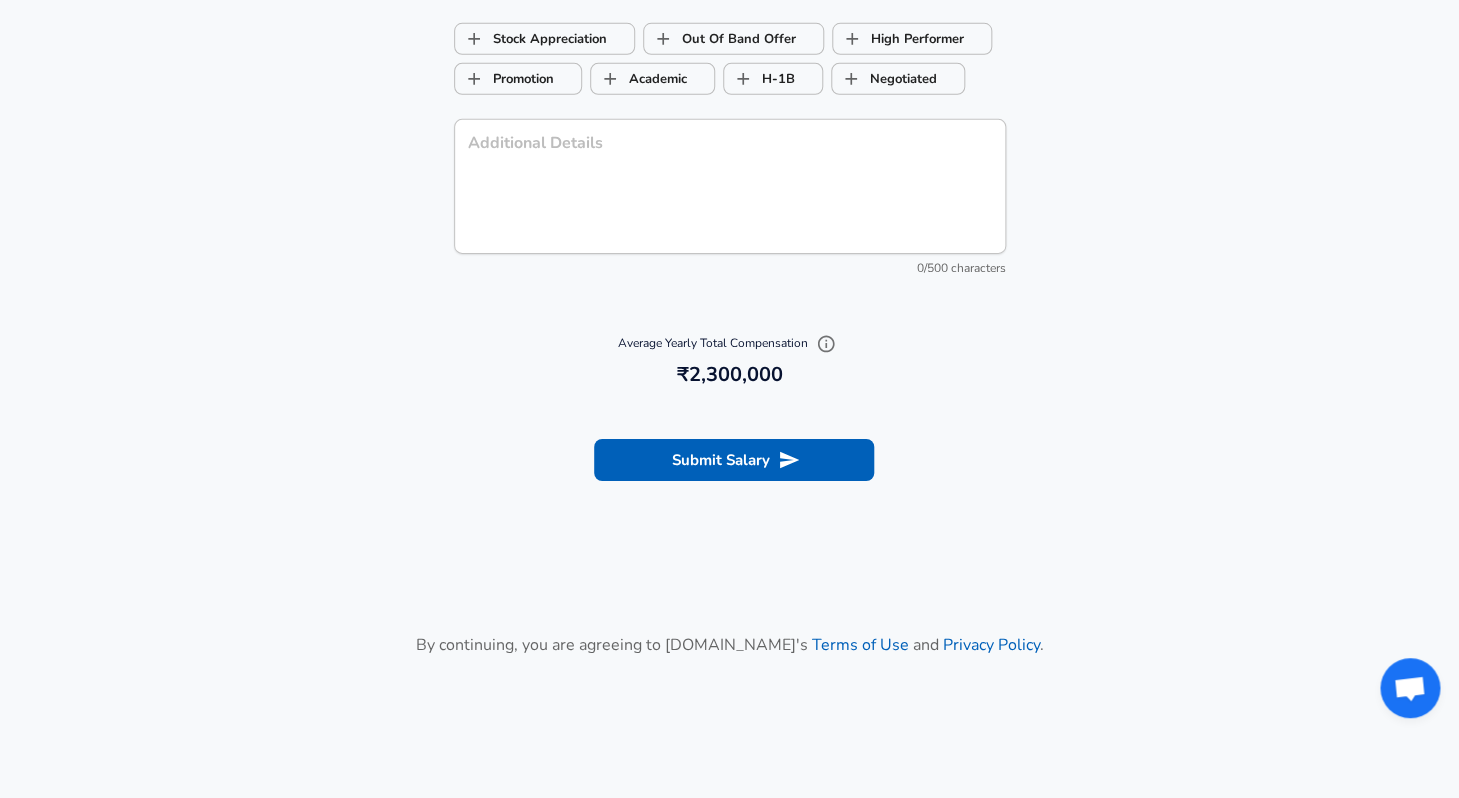 scroll, scrollTop: 2404, scrollLeft: 0, axis: vertical 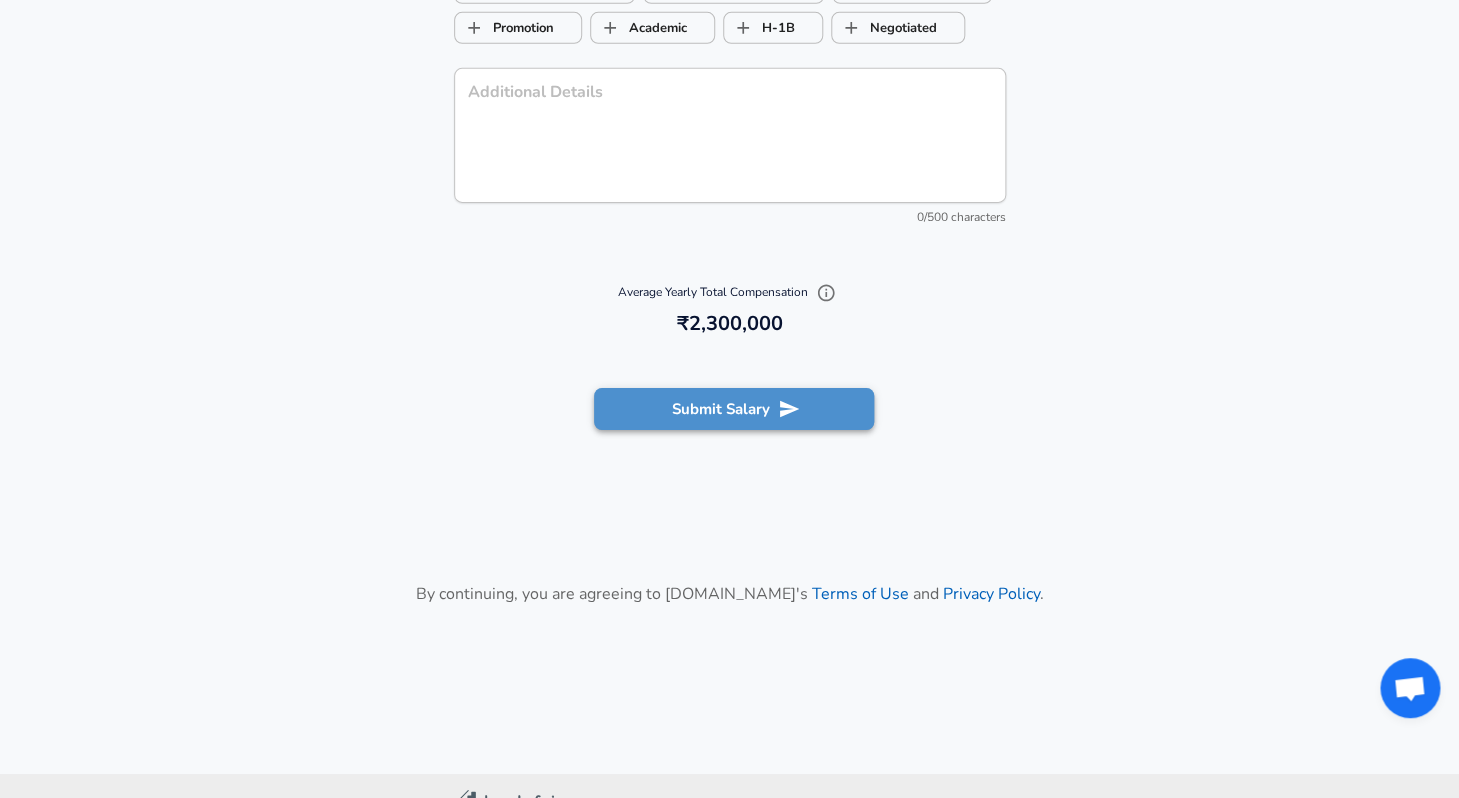 click on "Submit Salary" at bounding box center (734, 409) 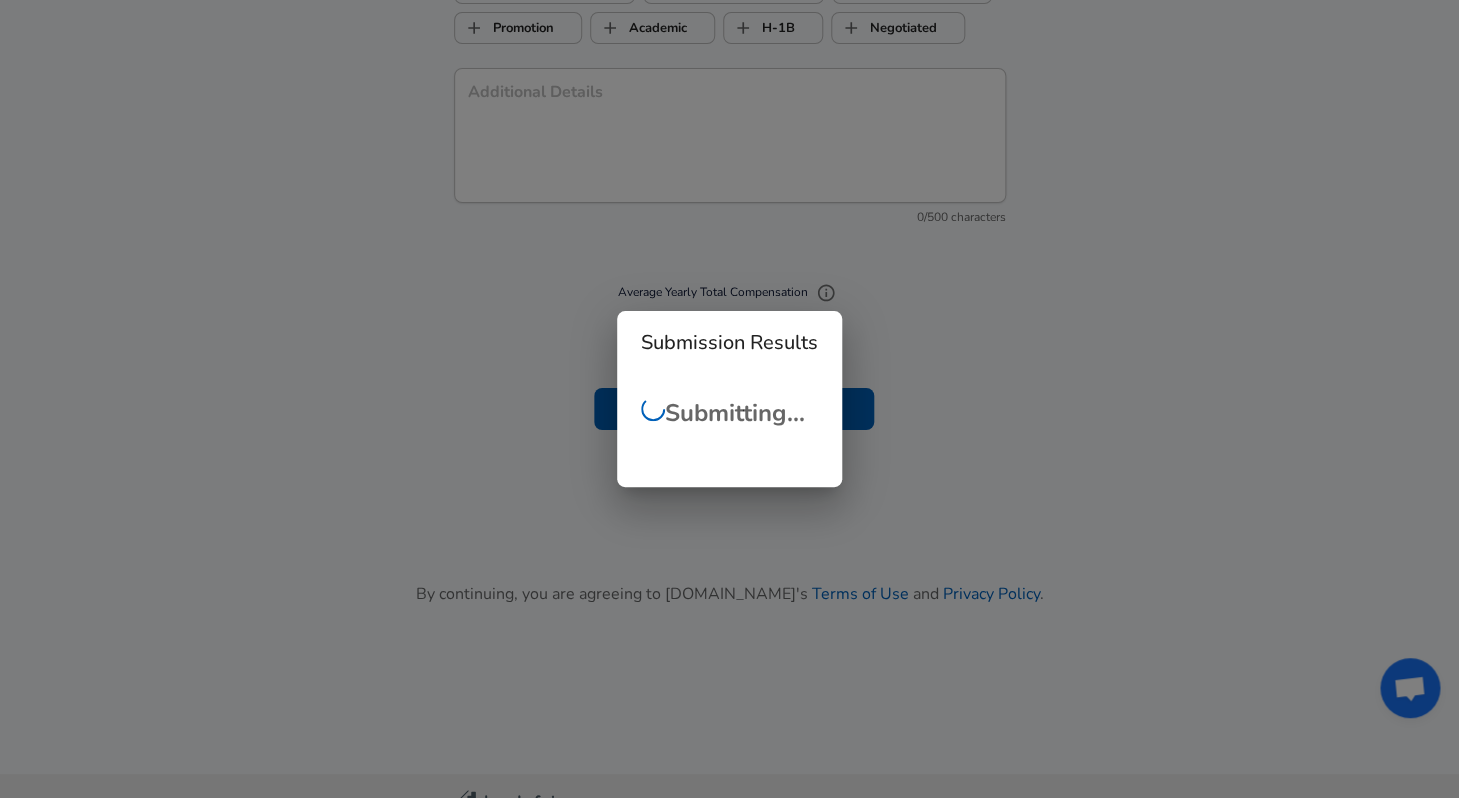 checkbox on "false" 